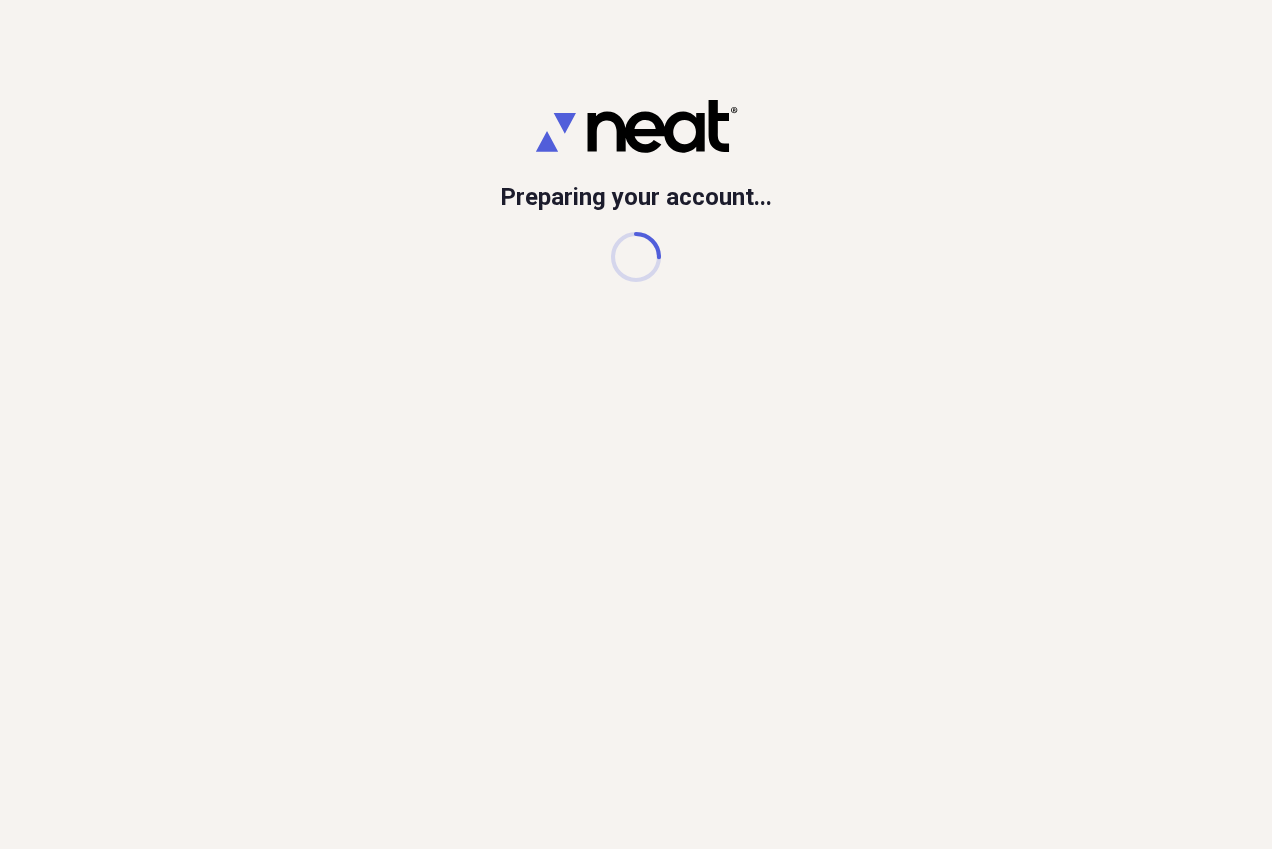 scroll, scrollTop: 0, scrollLeft: 0, axis: both 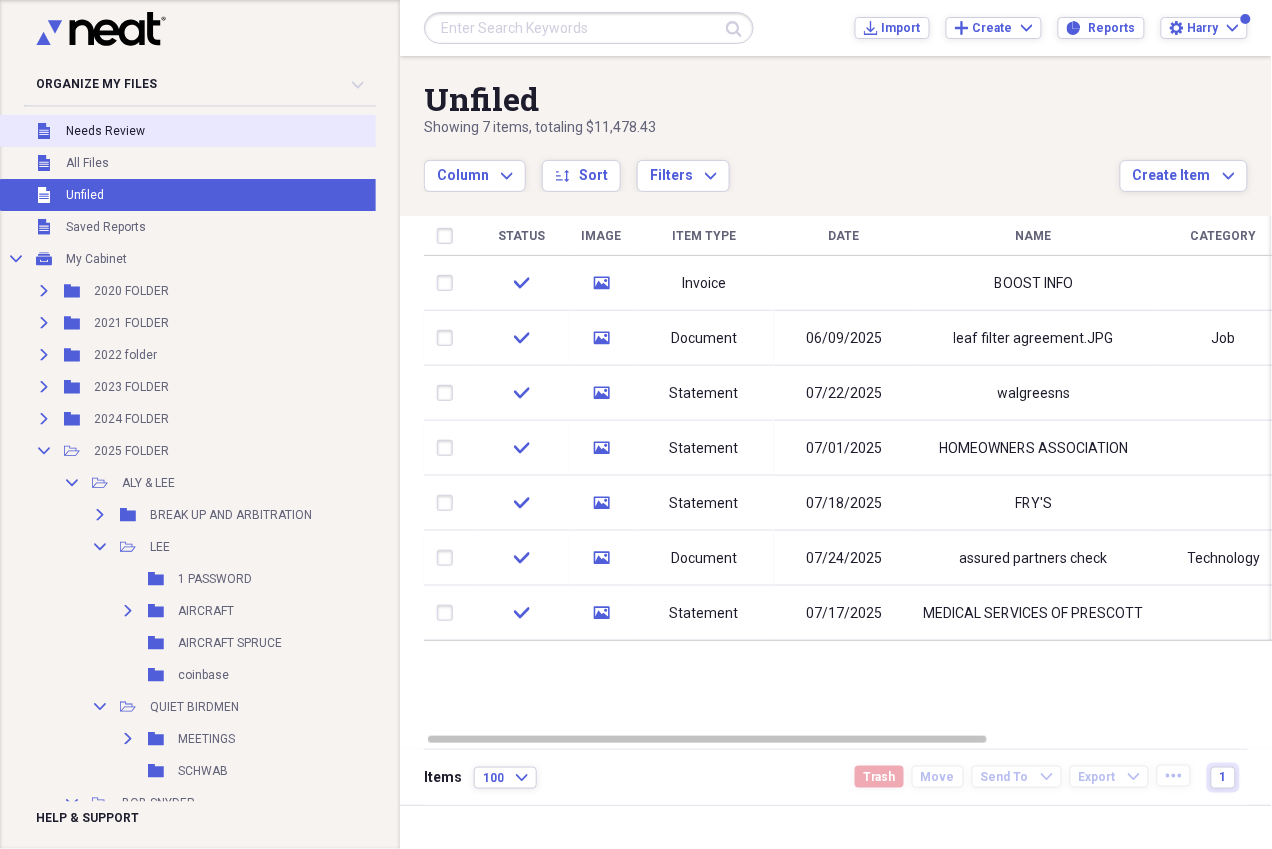 click on "Unfiled Needs Review" at bounding box center (239, 131) 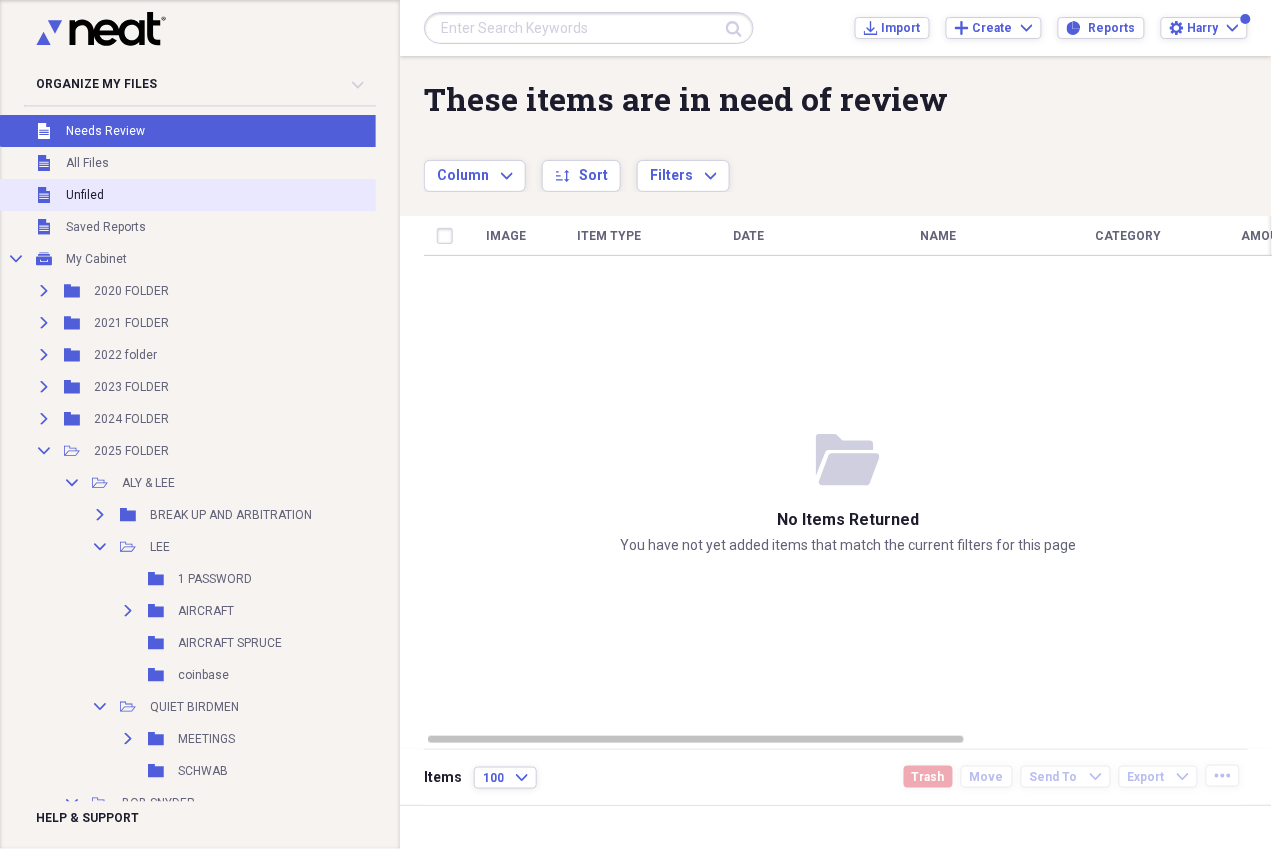 click on "Unfiled" at bounding box center [85, 195] 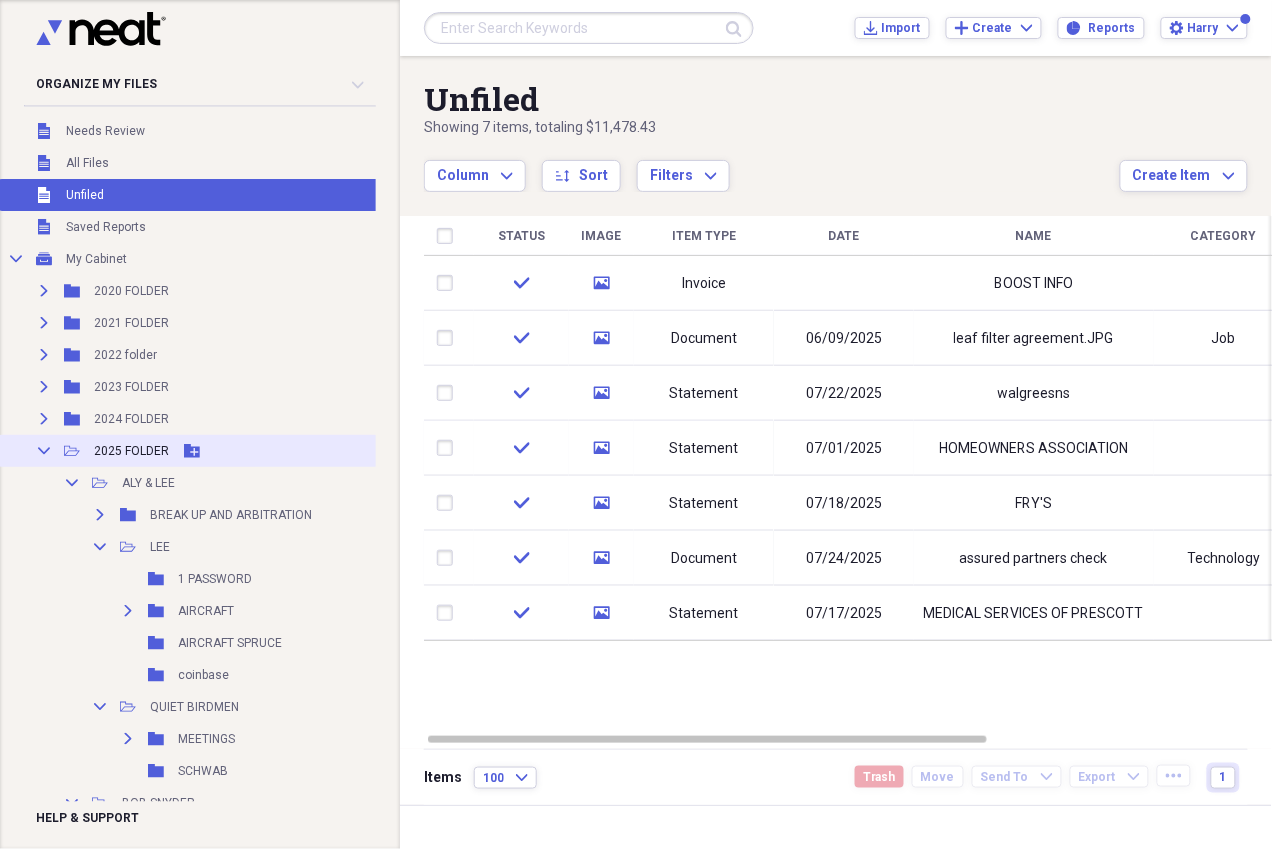 click on "Collapse" 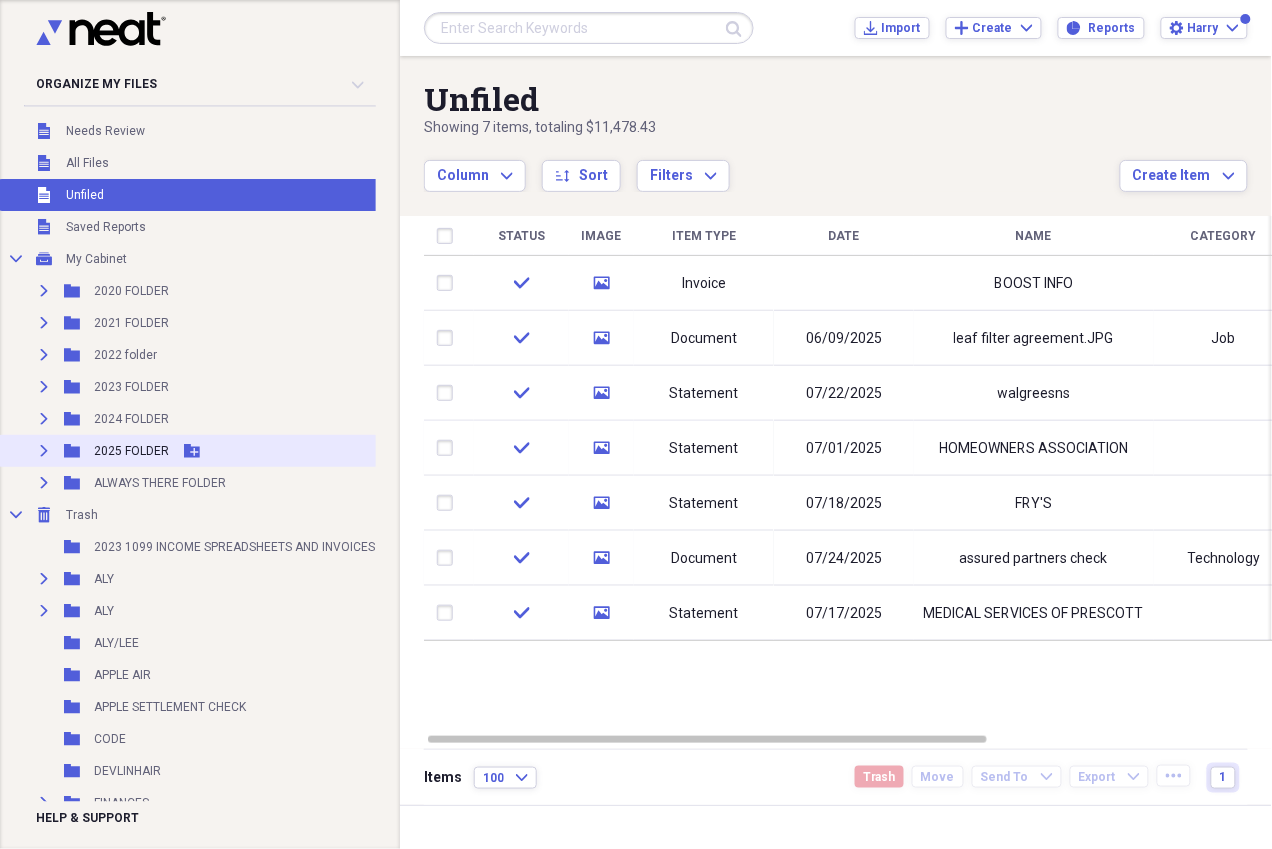click 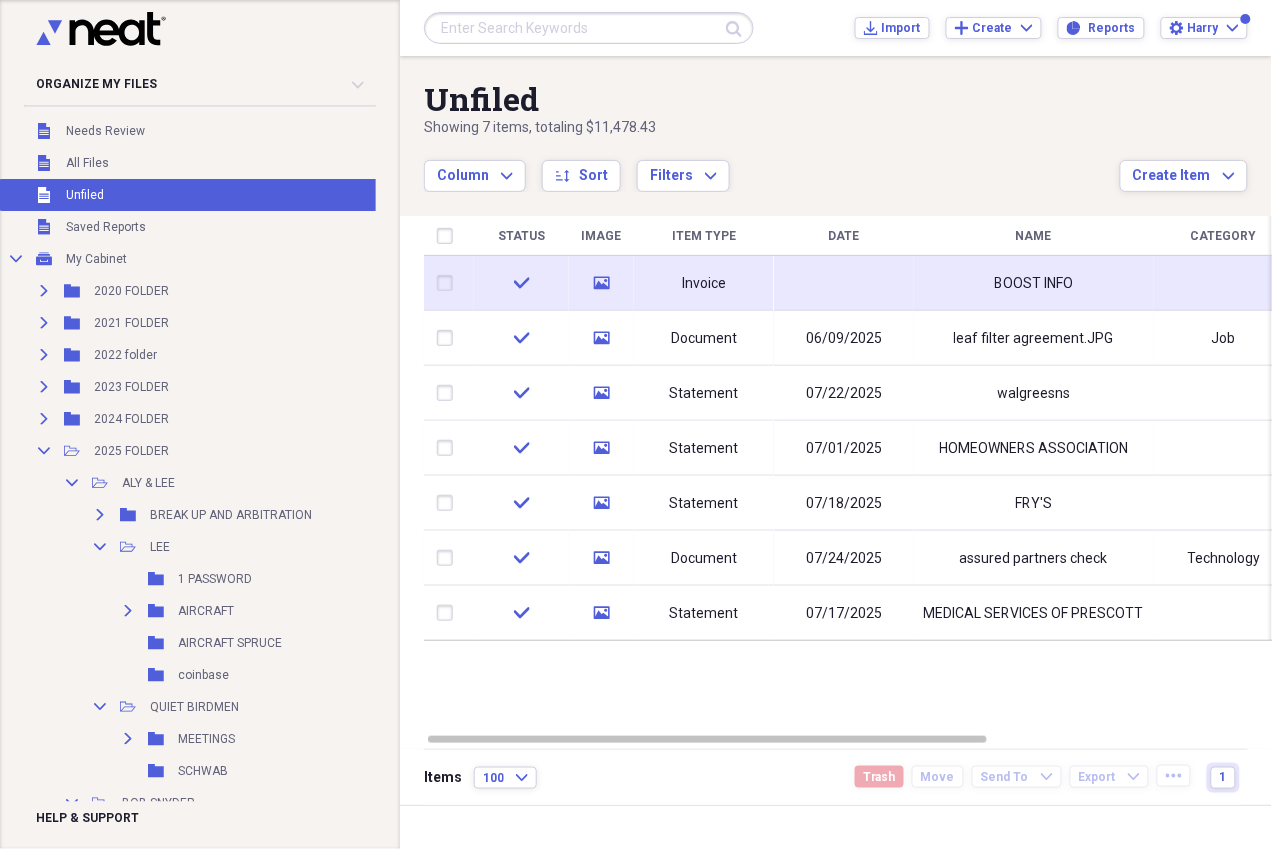 click on "Invoice" at bounding box center [704, 284] 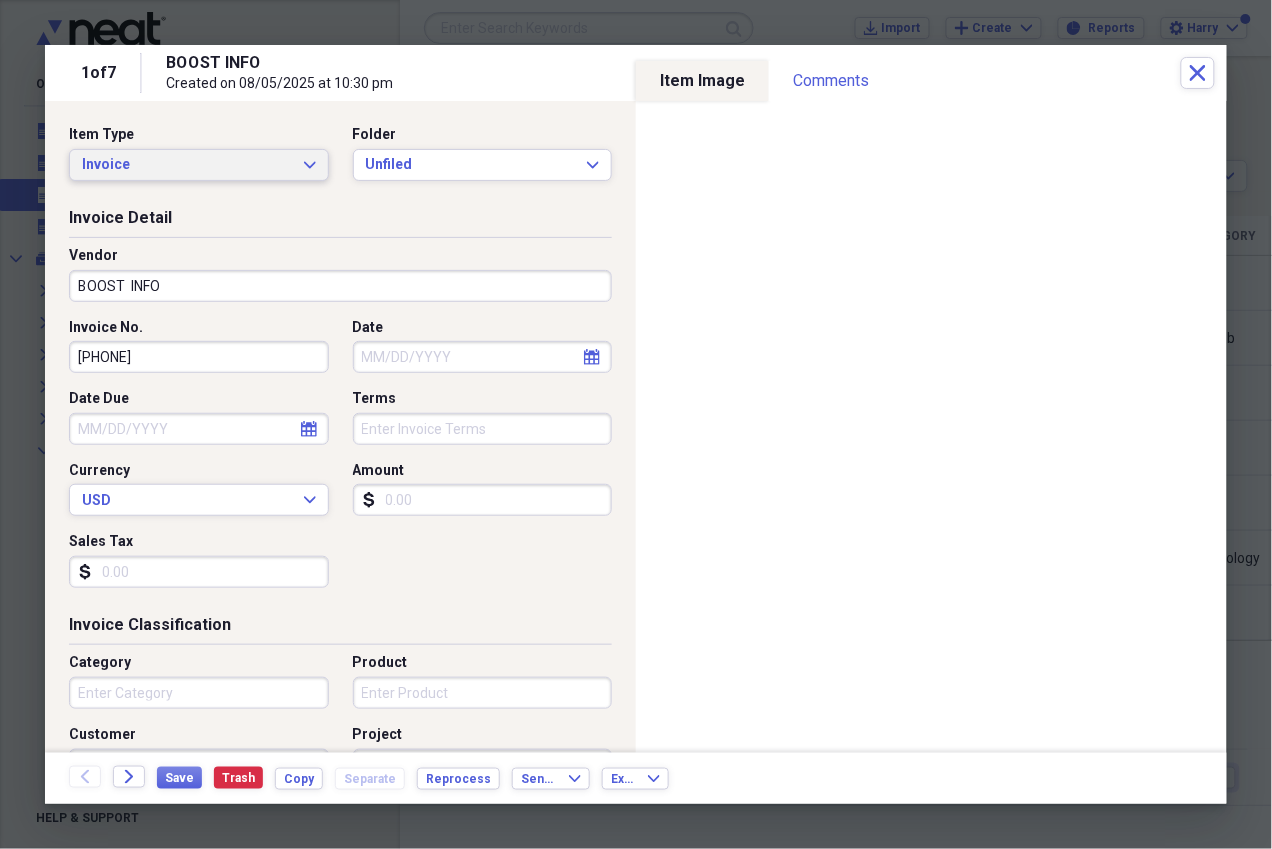 click on "Expand" 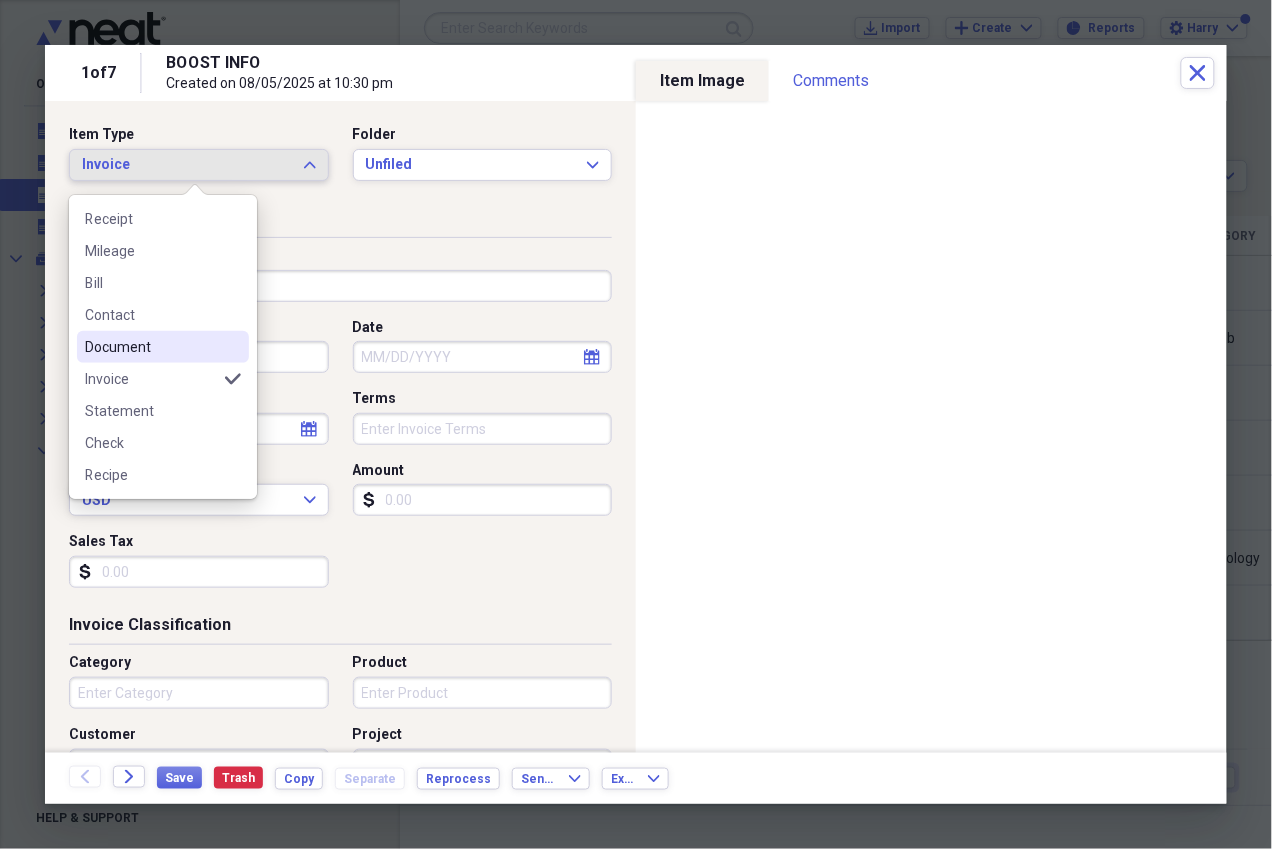 click on "Document" at bounding box center [151, 347] 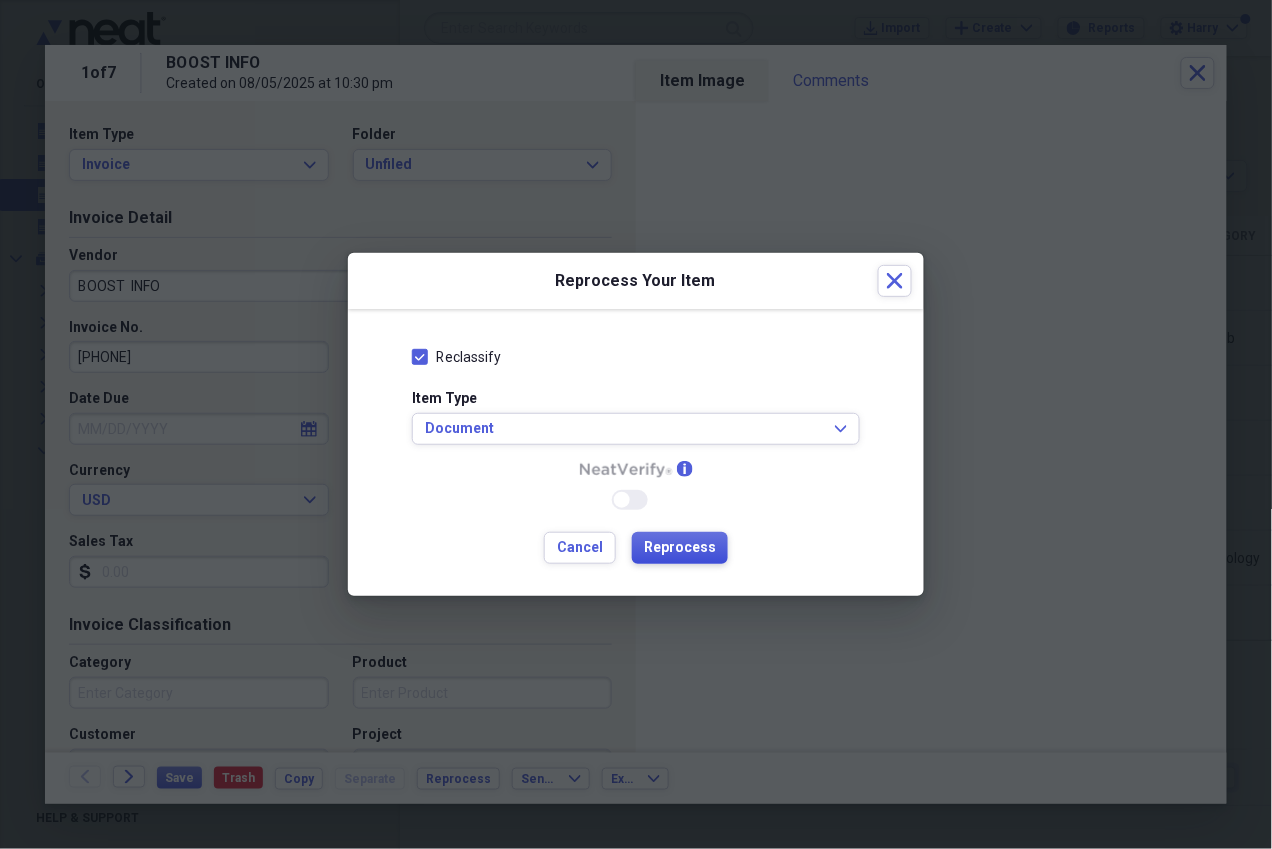 click on "Reprocess" at bounding box center (680, 548) 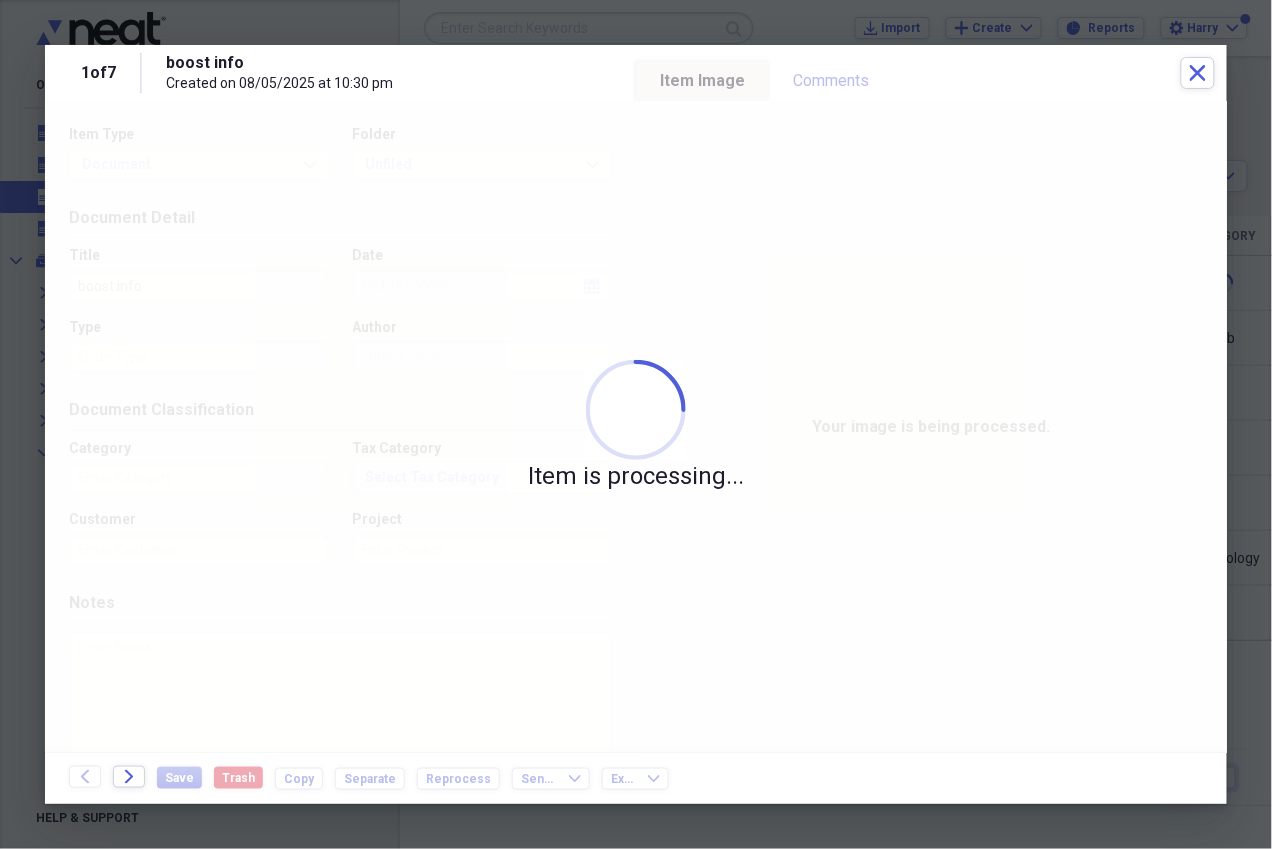 type on "Sports" 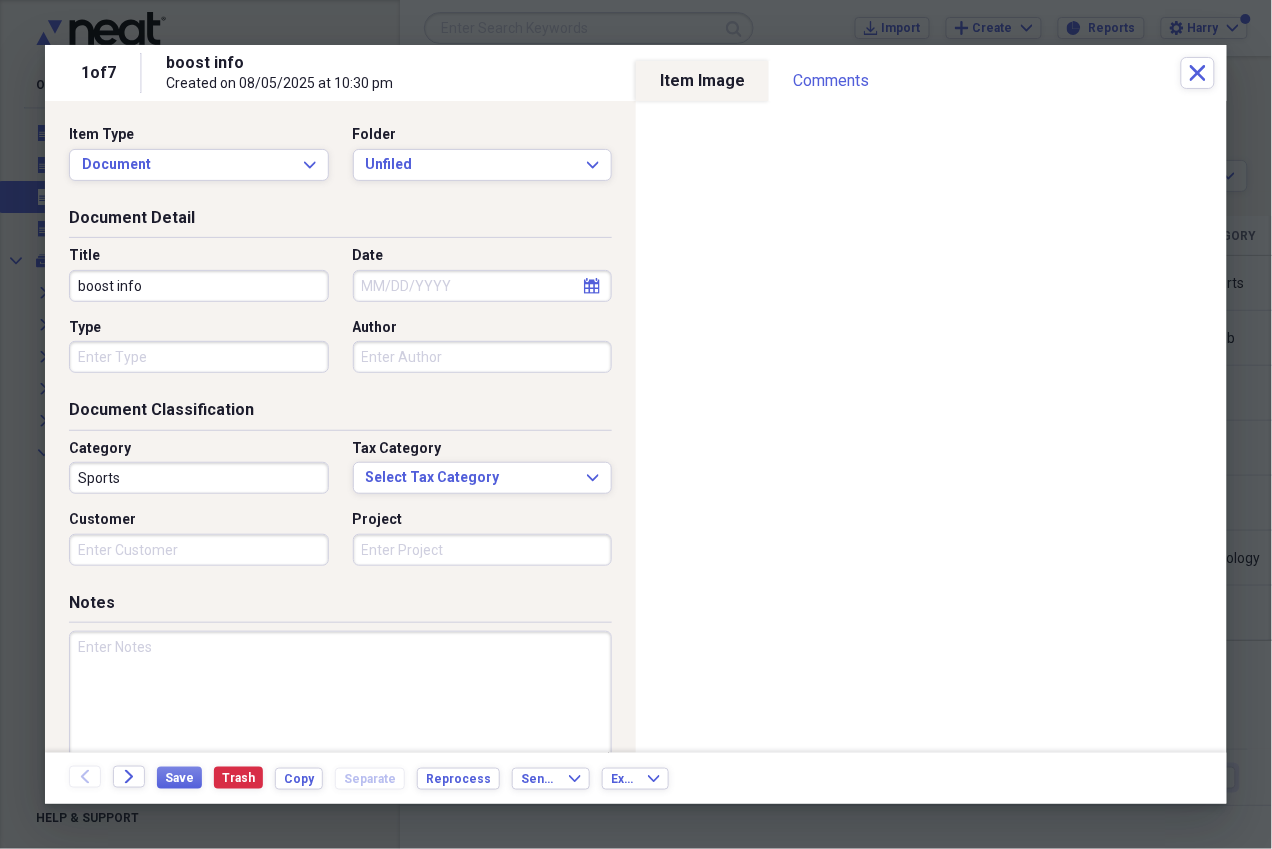 click on "calendar" 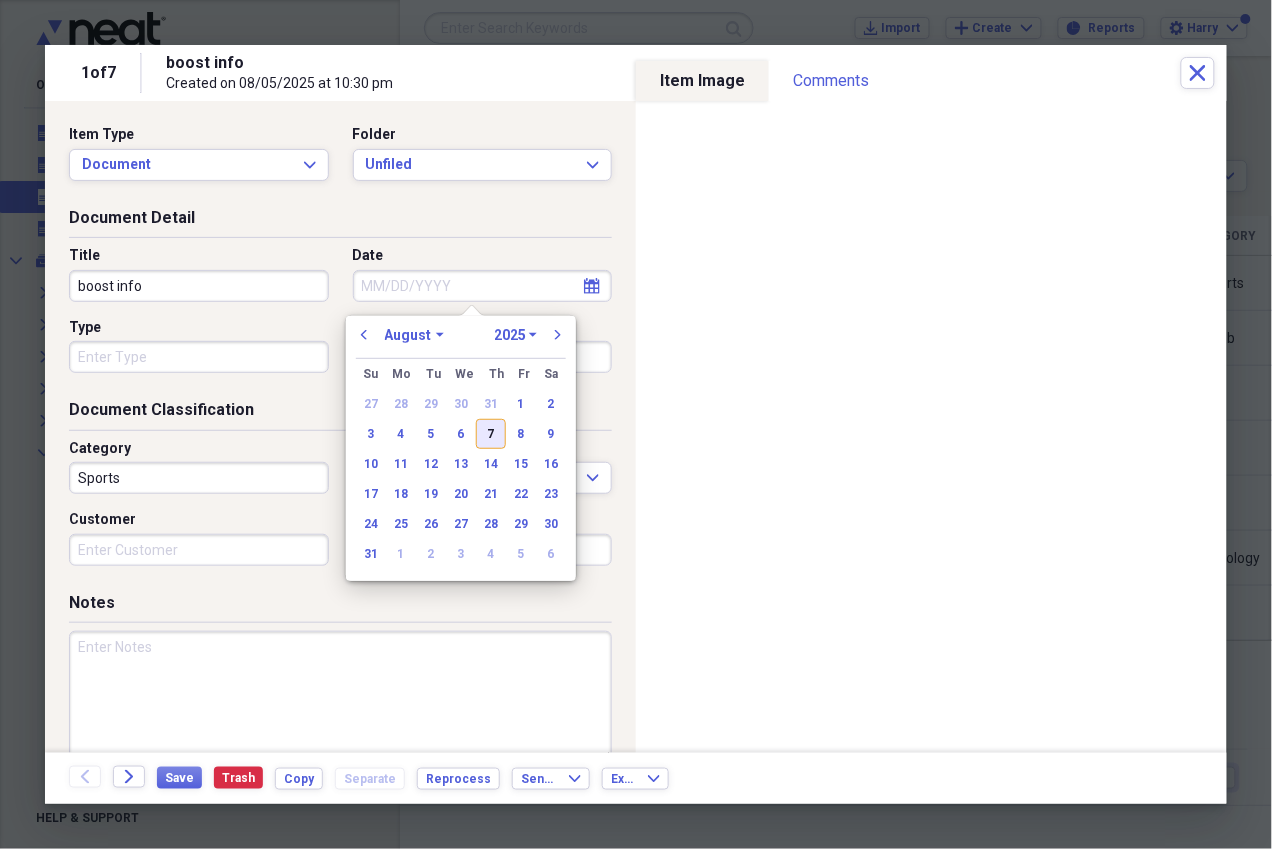 click on "7" at bounding box center (491, 434) 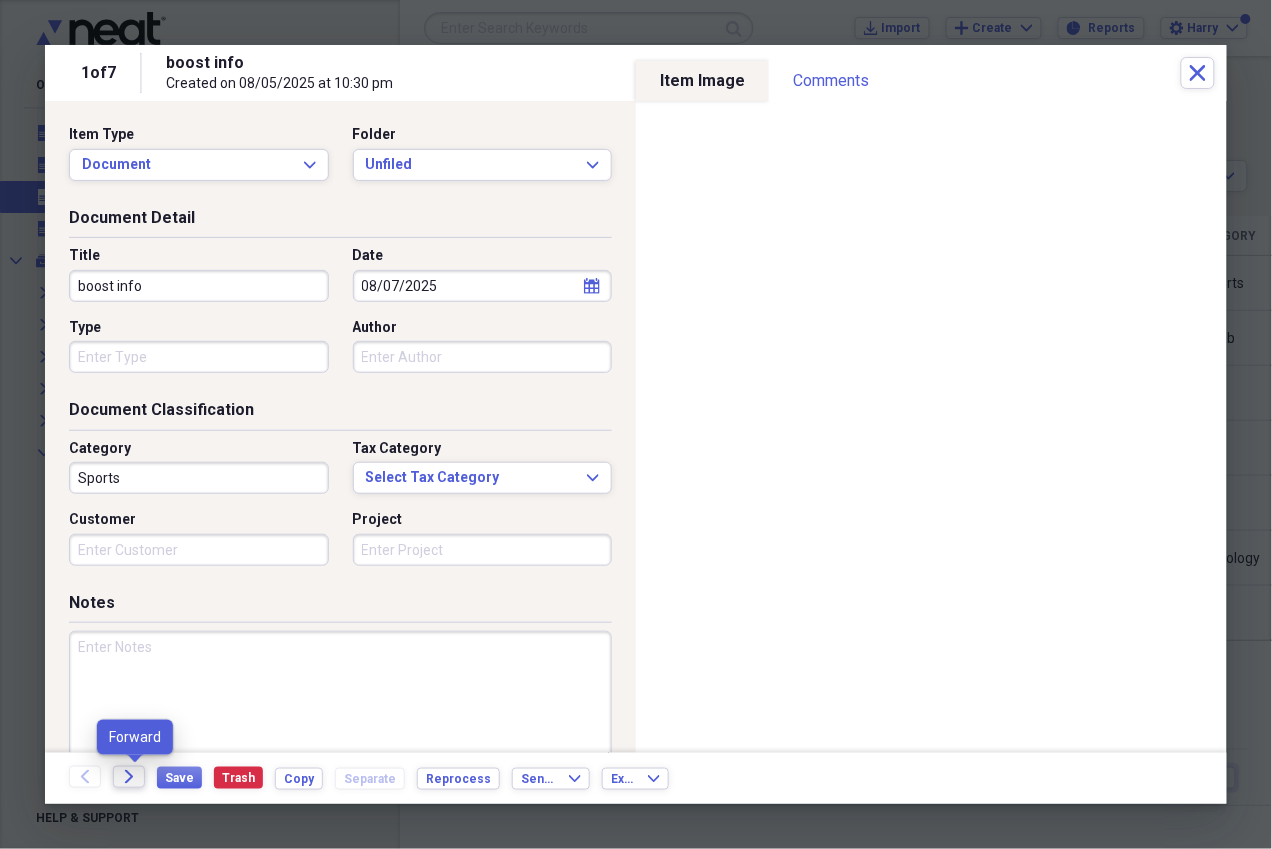 click on "Forward" 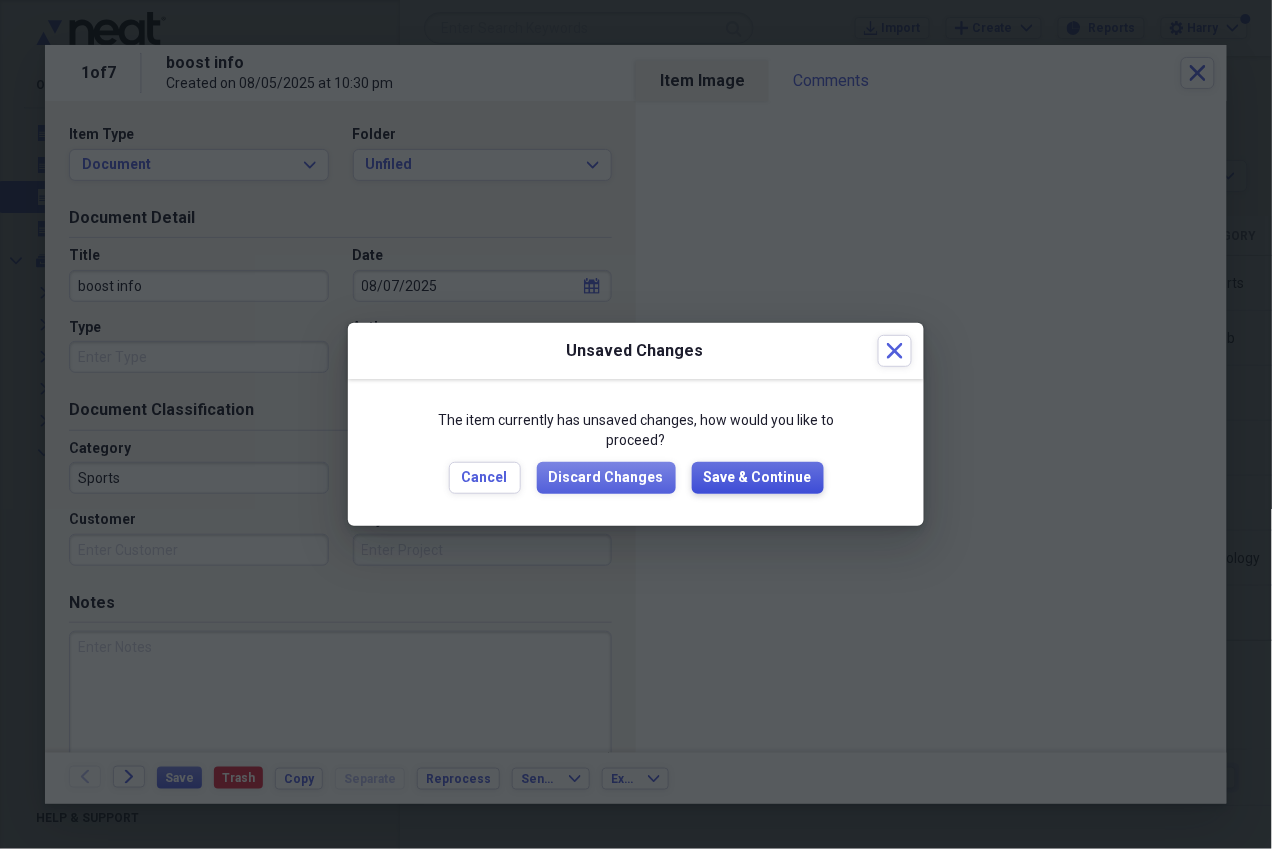 click on "Save & Continue" at bounding box center (758, 478) 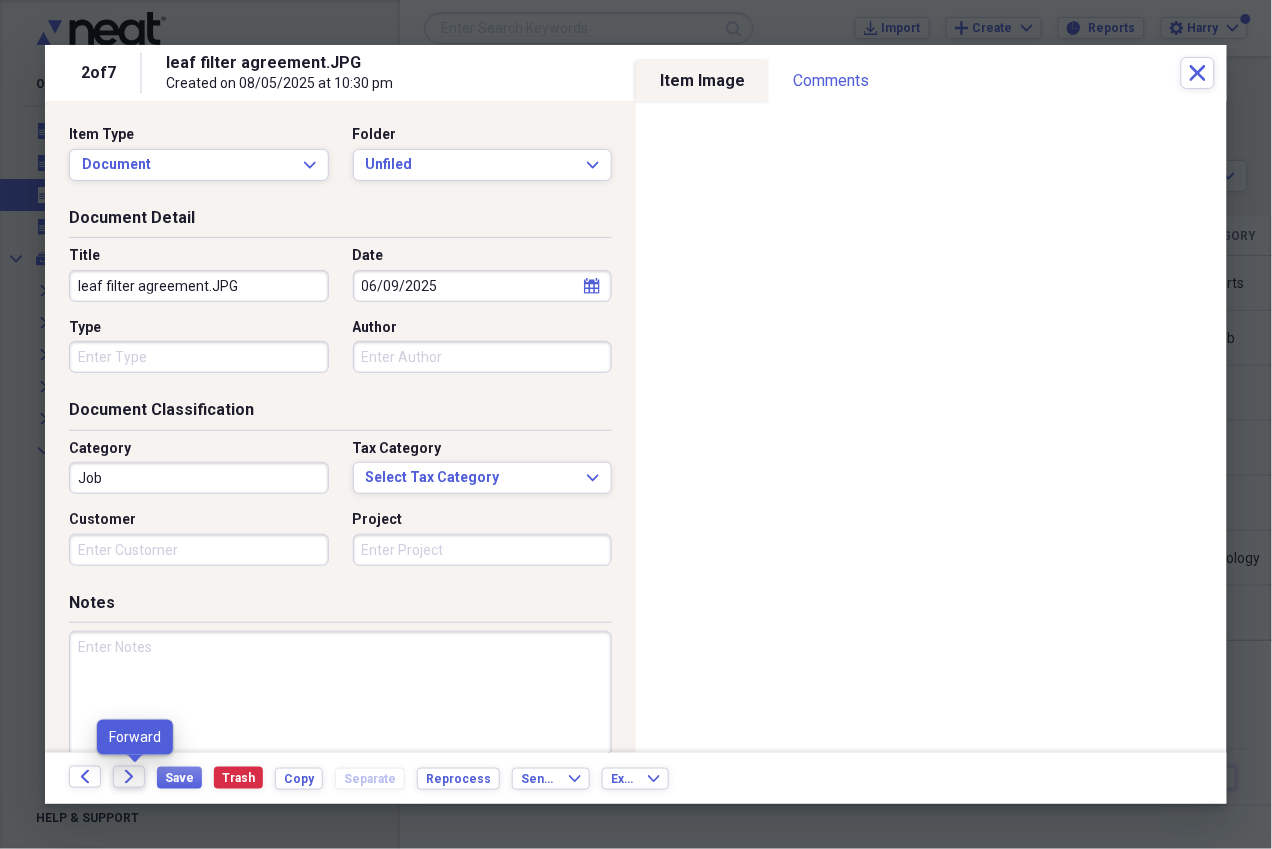 click on "Forward" 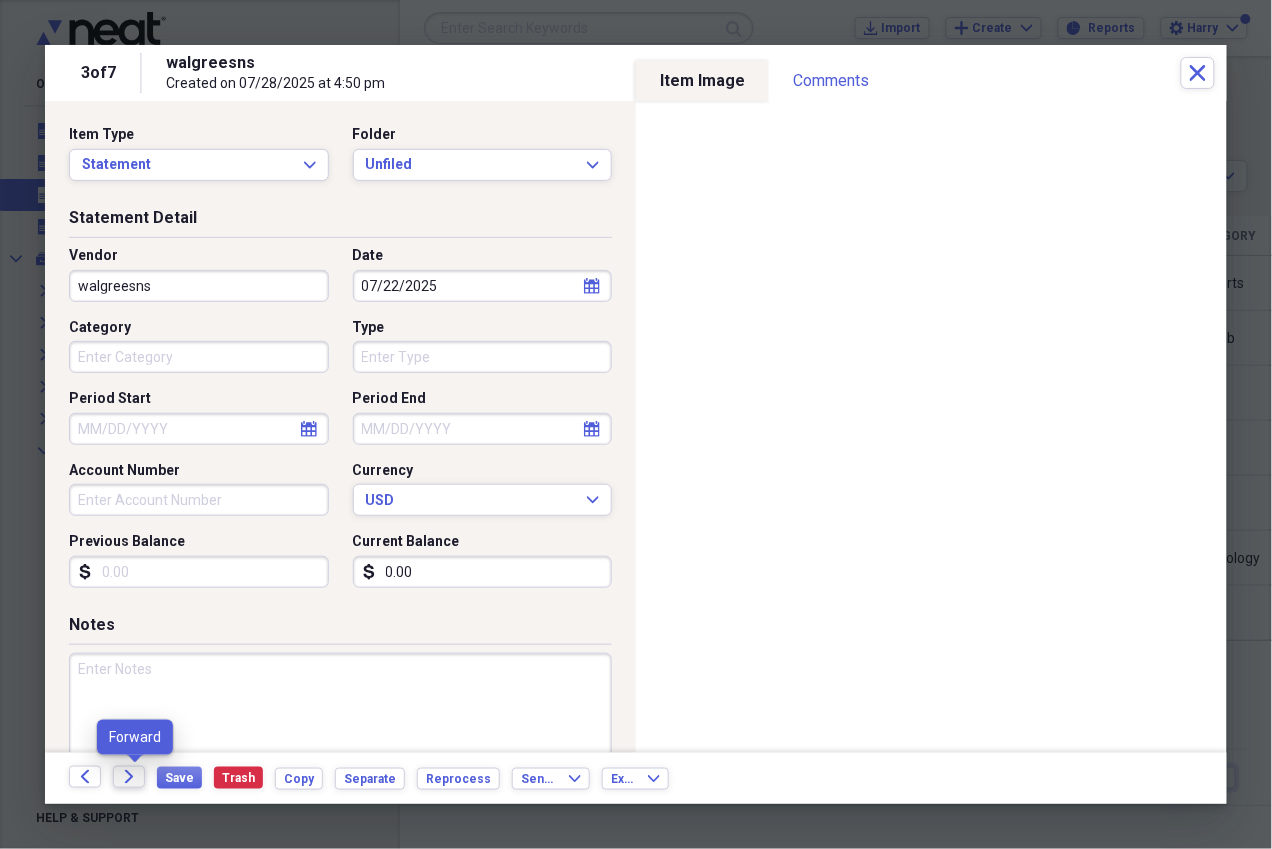 click on "Forward" at bounding box center (129, 777) 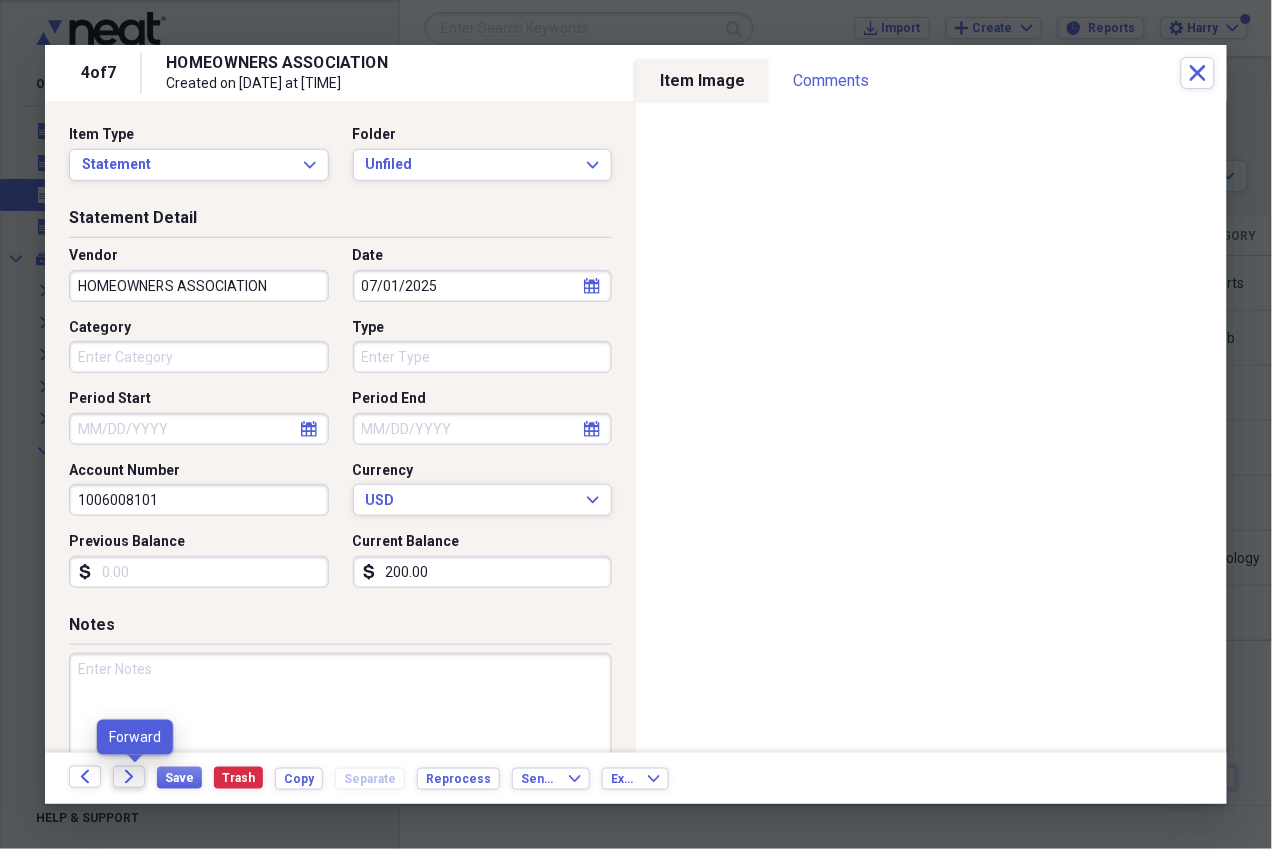 click on "Forward" at bounding box center (129, 777) 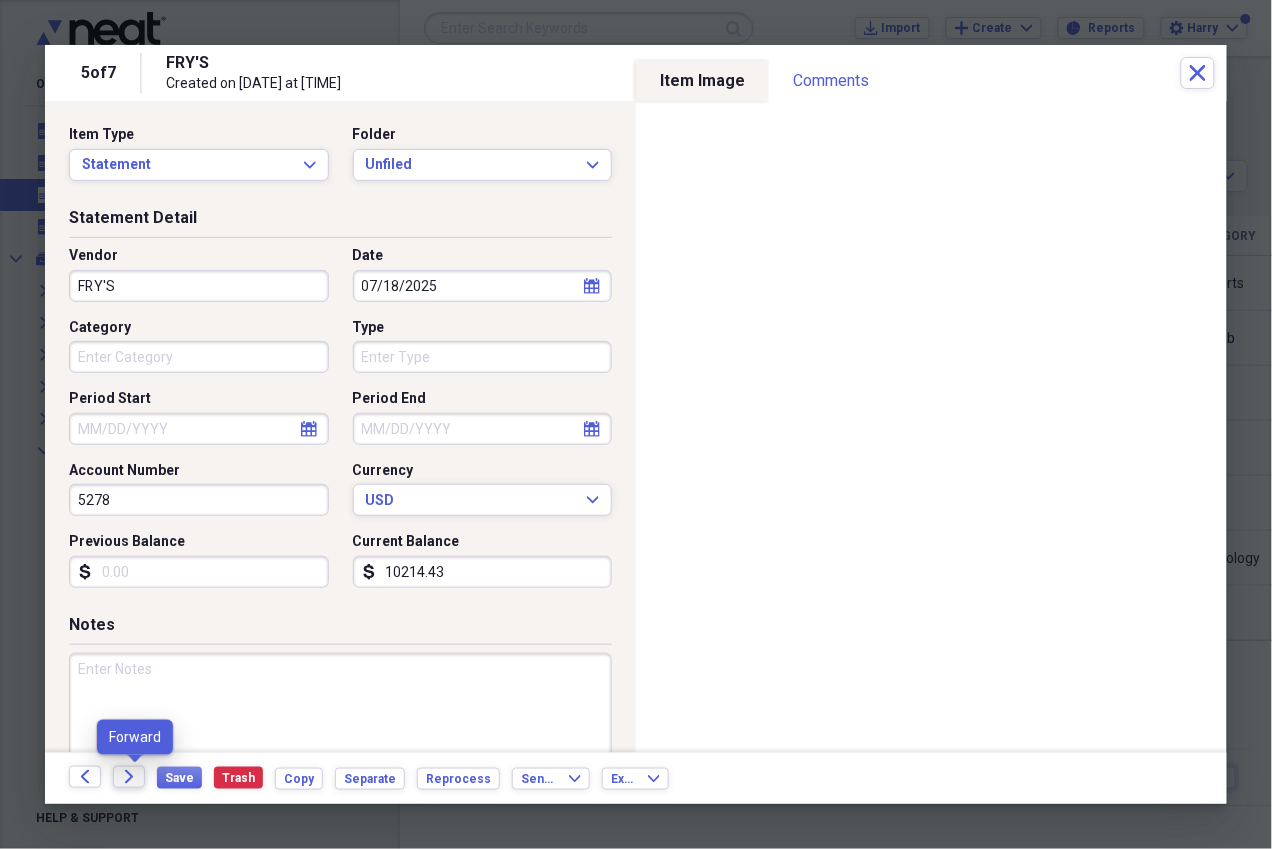 click on "Forward" at bounding box center (129, 777) 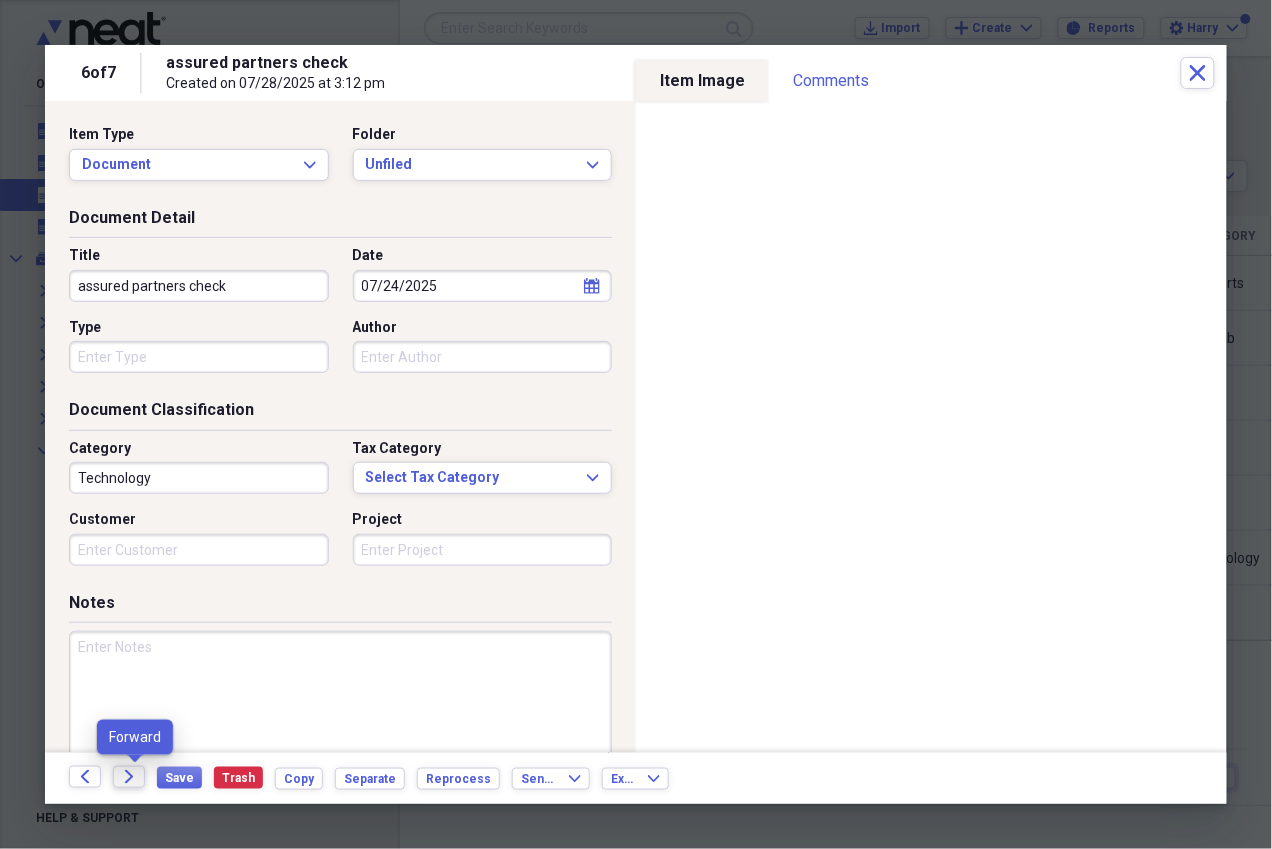 click on "Forward" 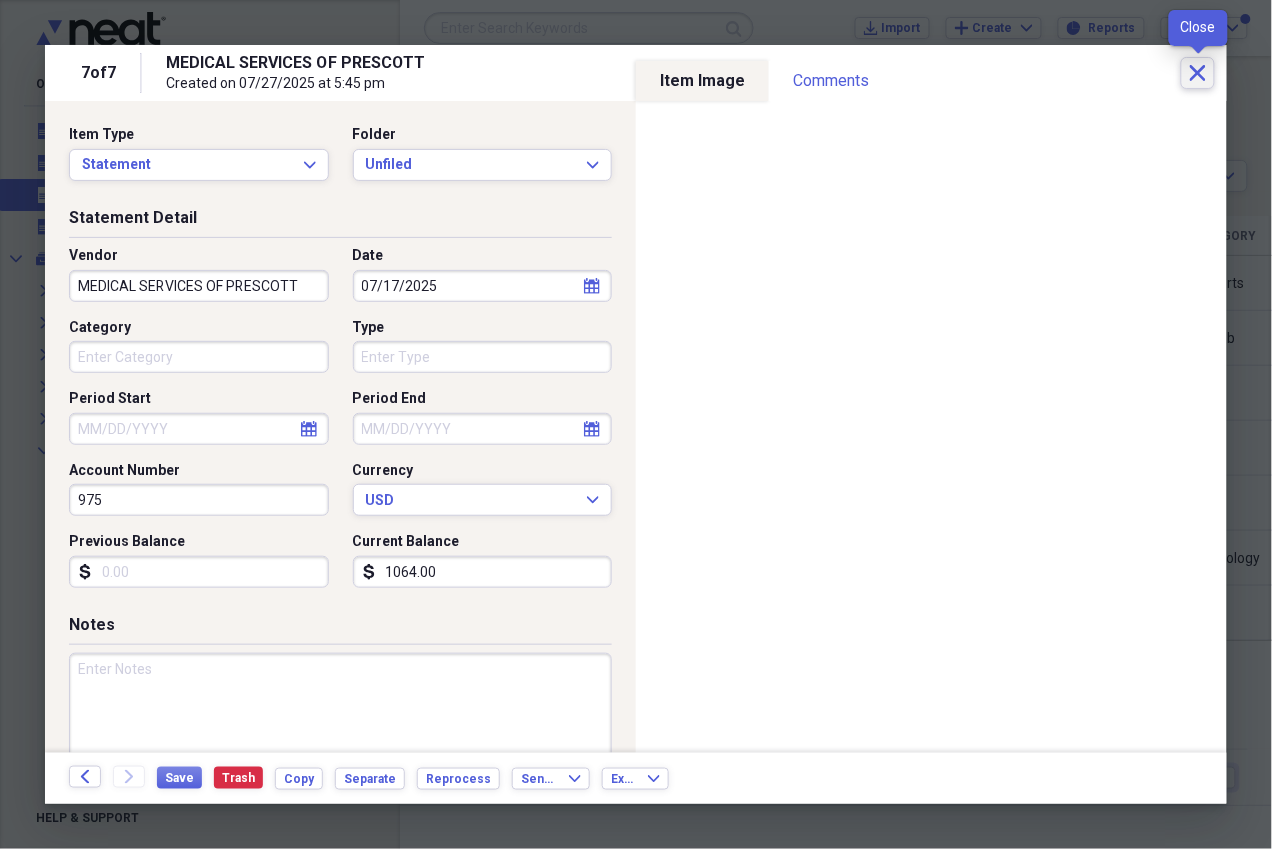 click on "Close" at bounding box center (1198, 73) 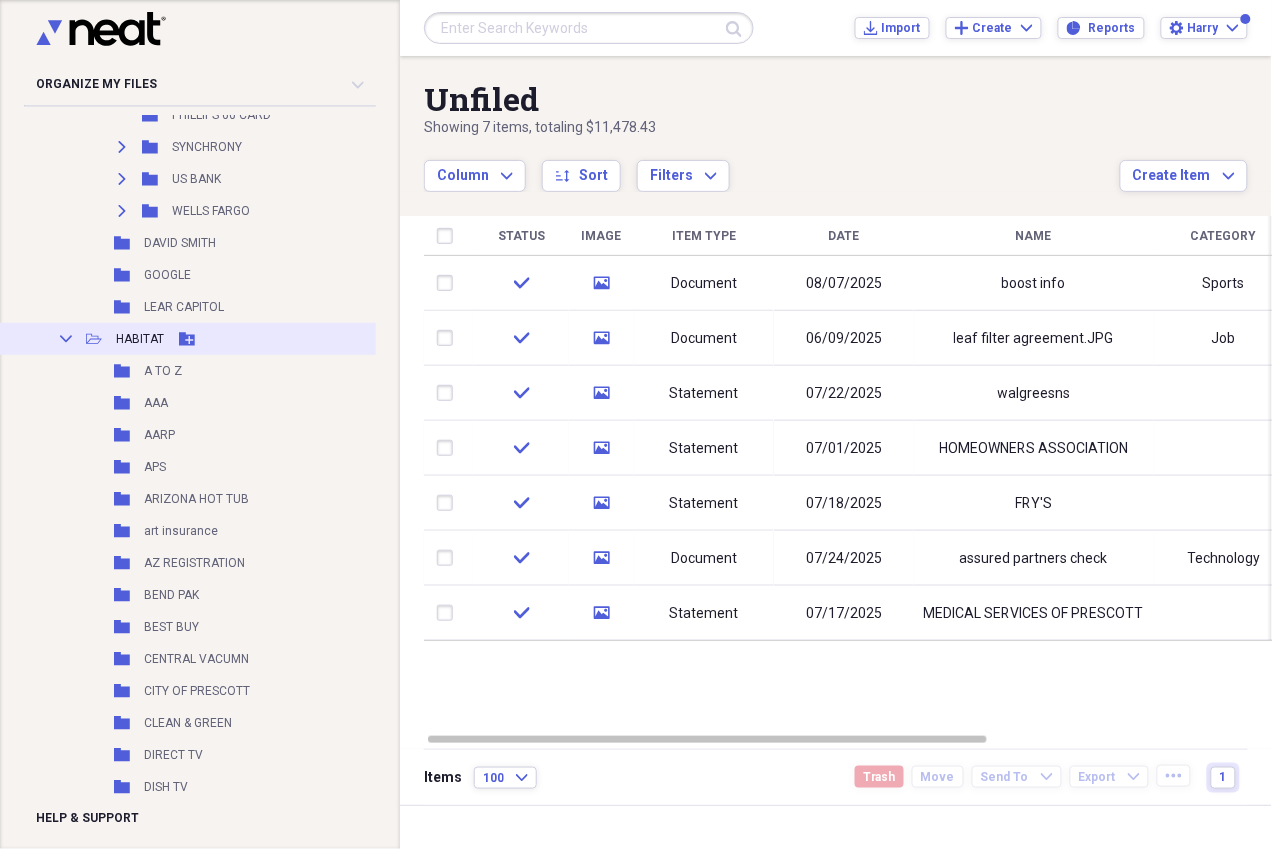 scroll, scrollTop: 2160, scrollLeft: 10, axis: both 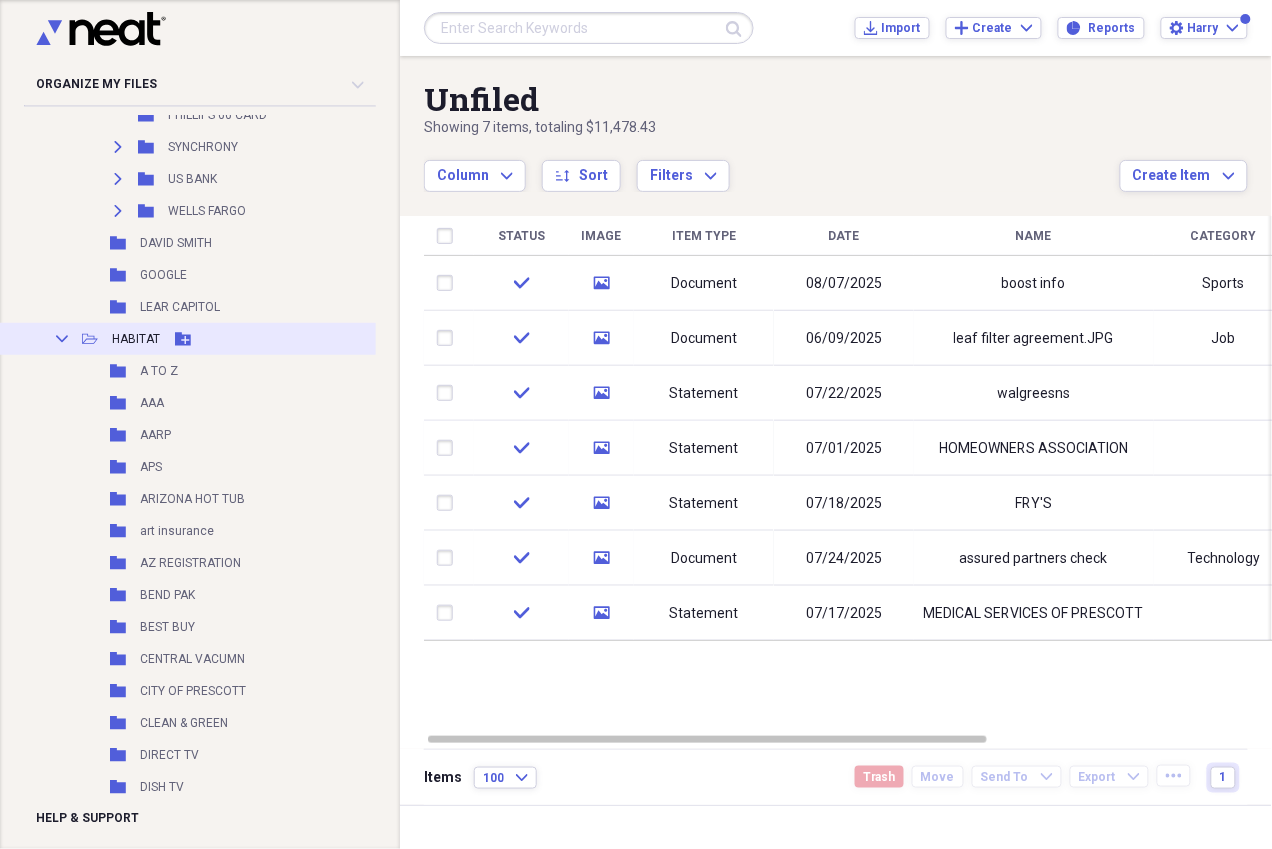 click on "Add Folder" 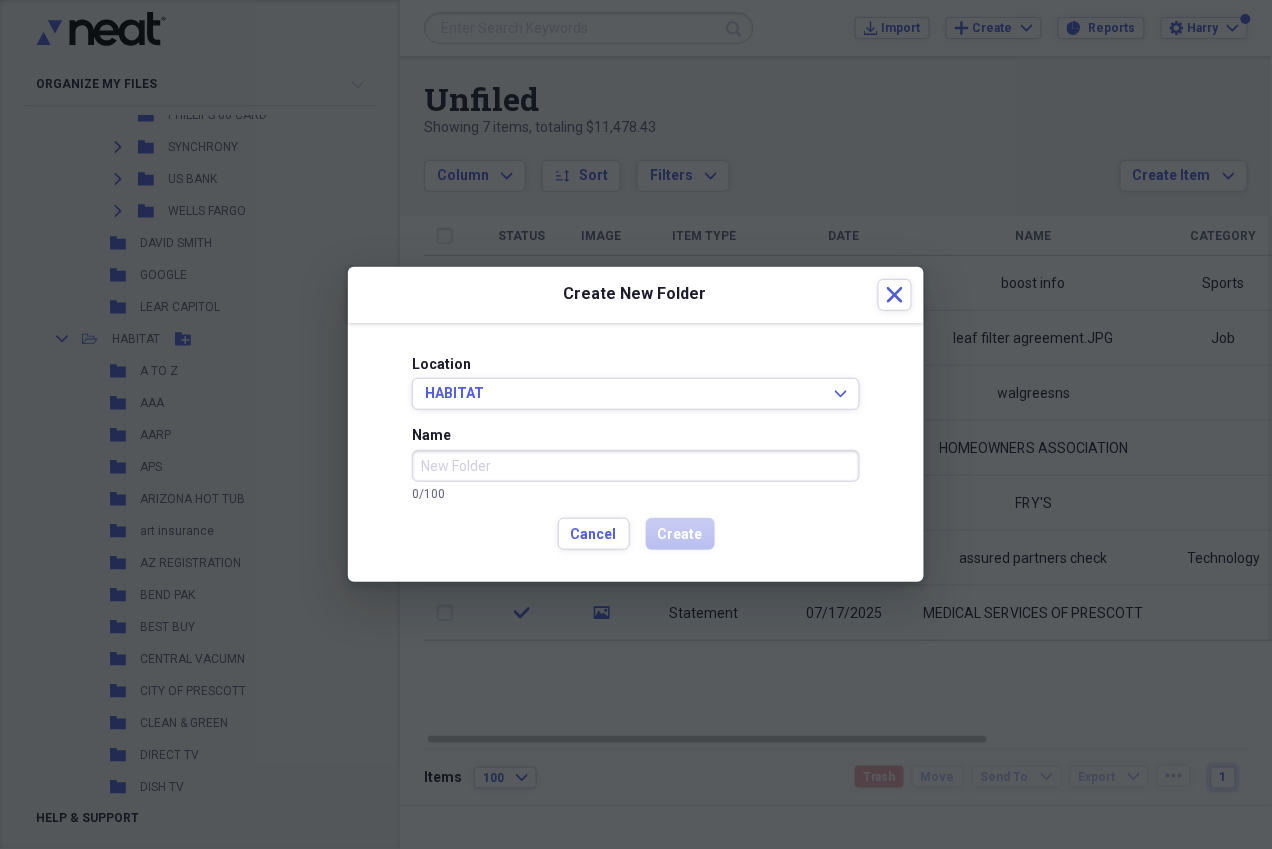click on "Name" at bounding box center [636, 466] 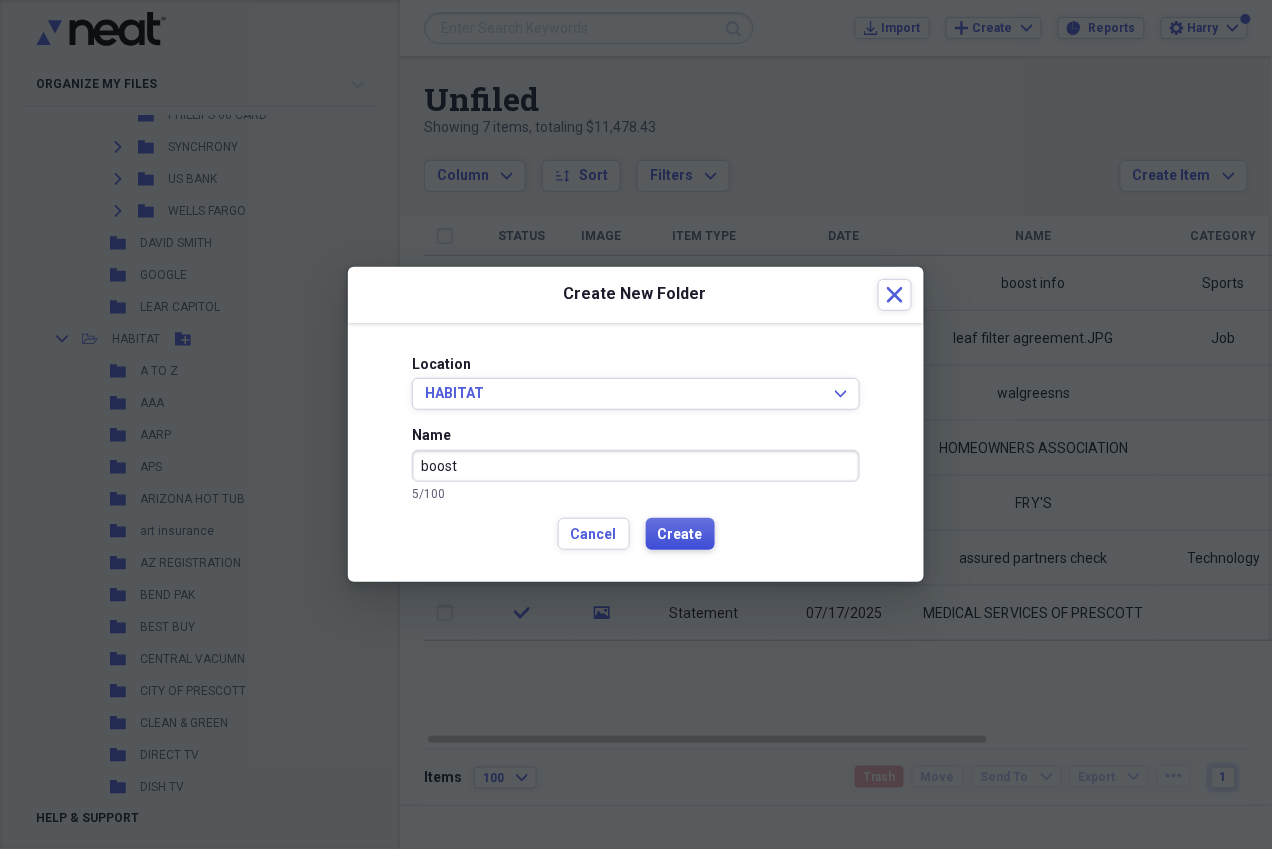 type on "boost" 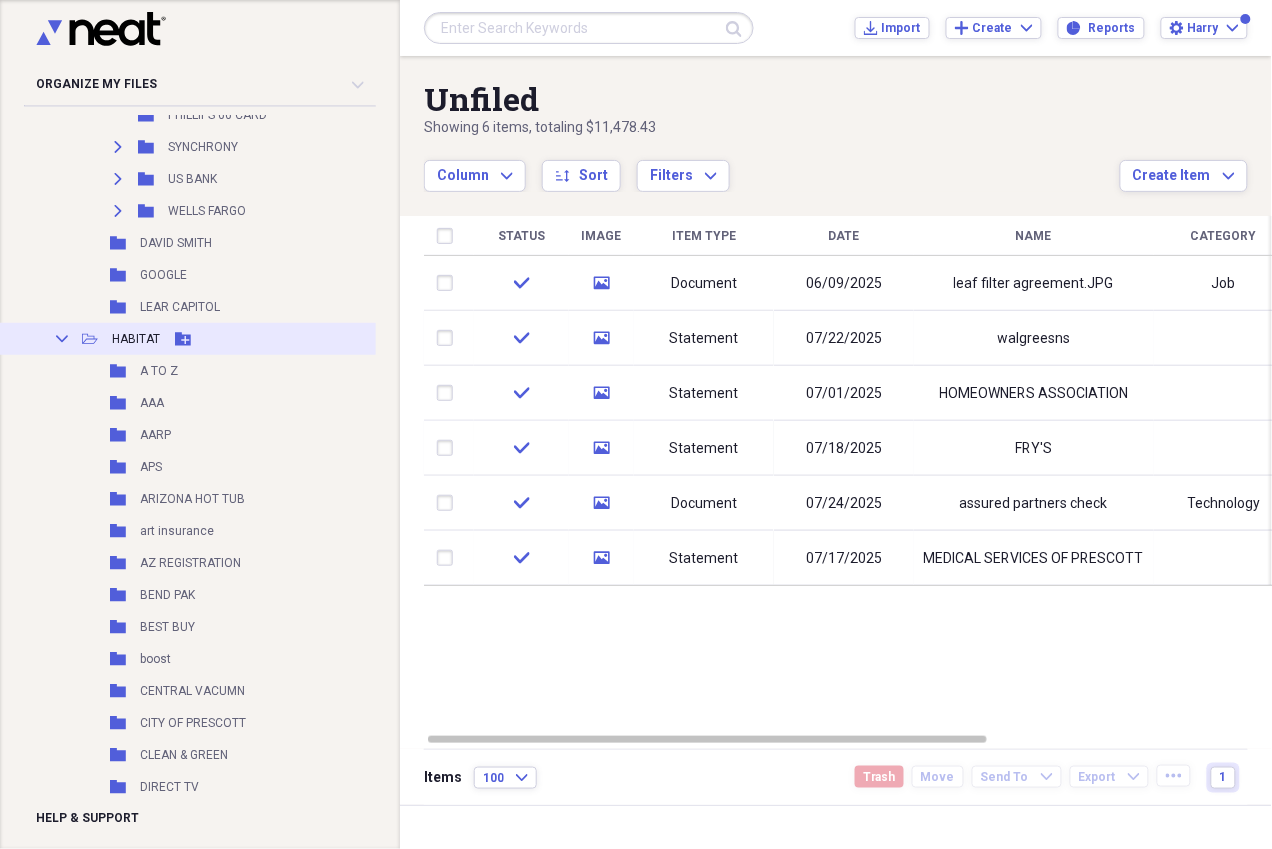 click on "Add Folder" 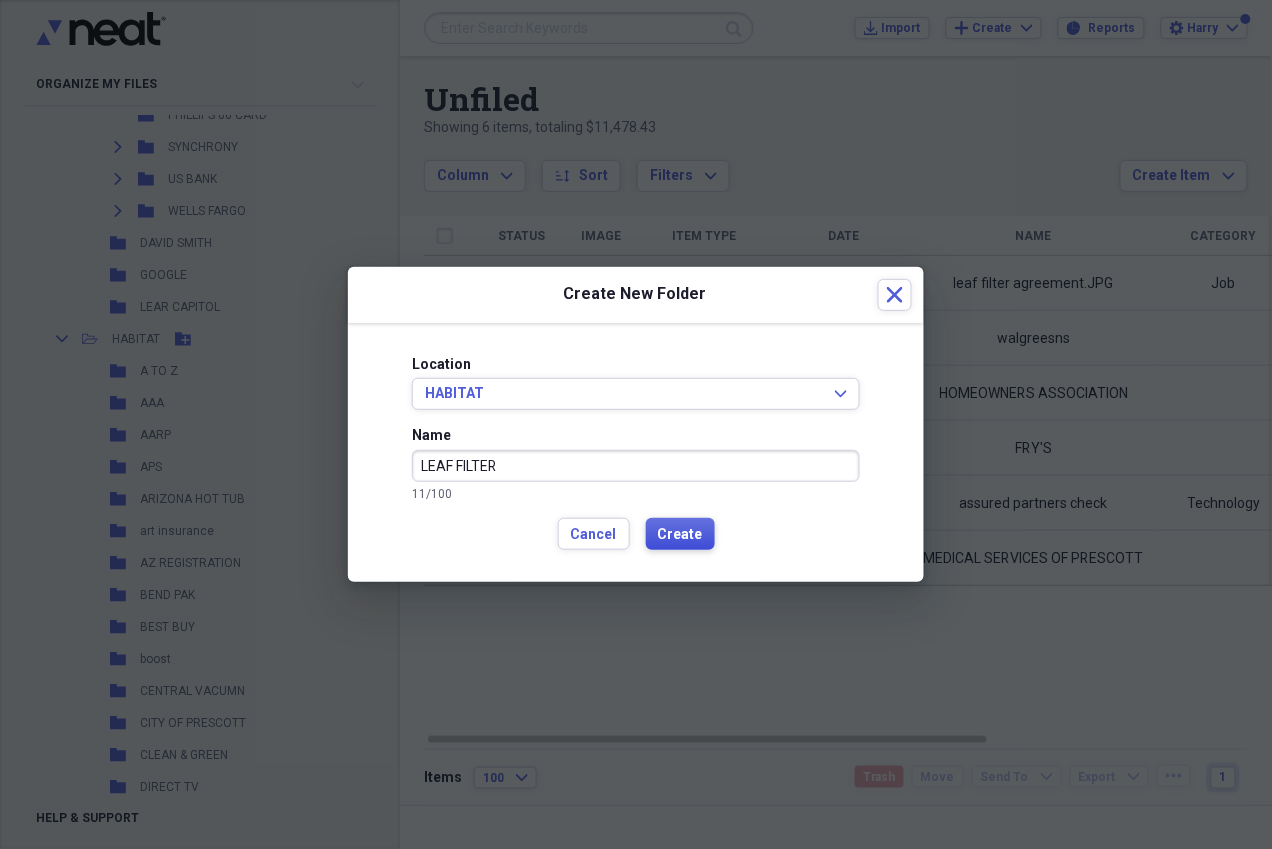 type on "LEAF FILTER" 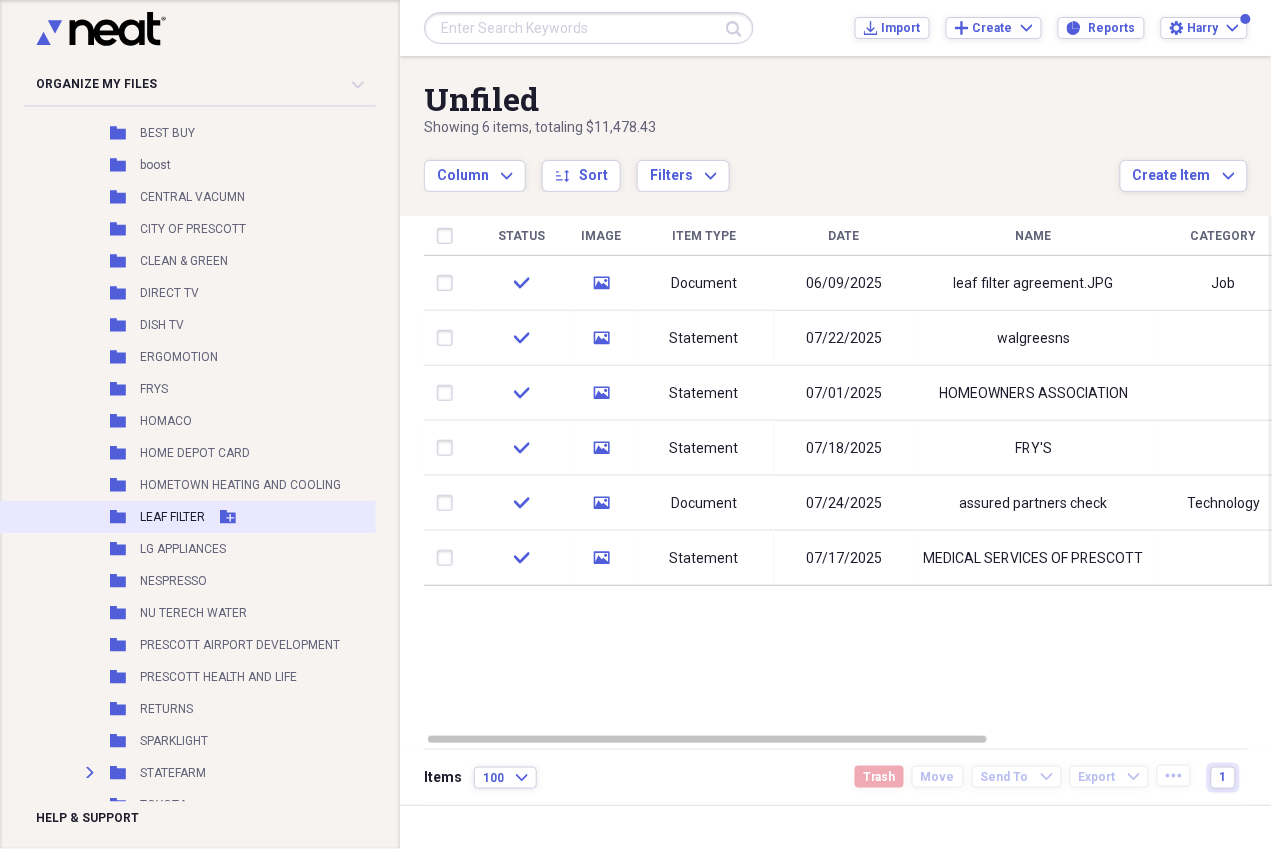 scroll, scrollTop: 2657, scrollLeft: 10, axis: both 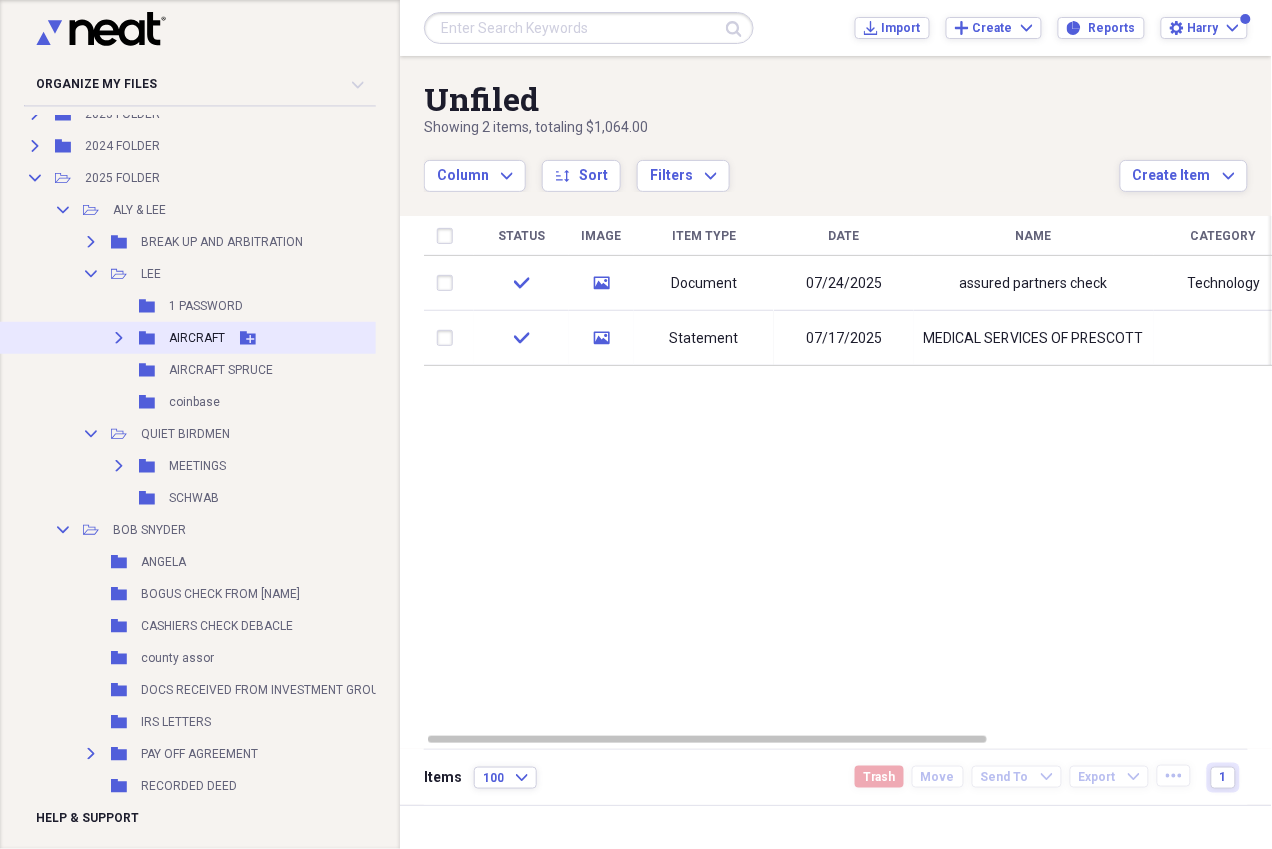 click on "Expand" 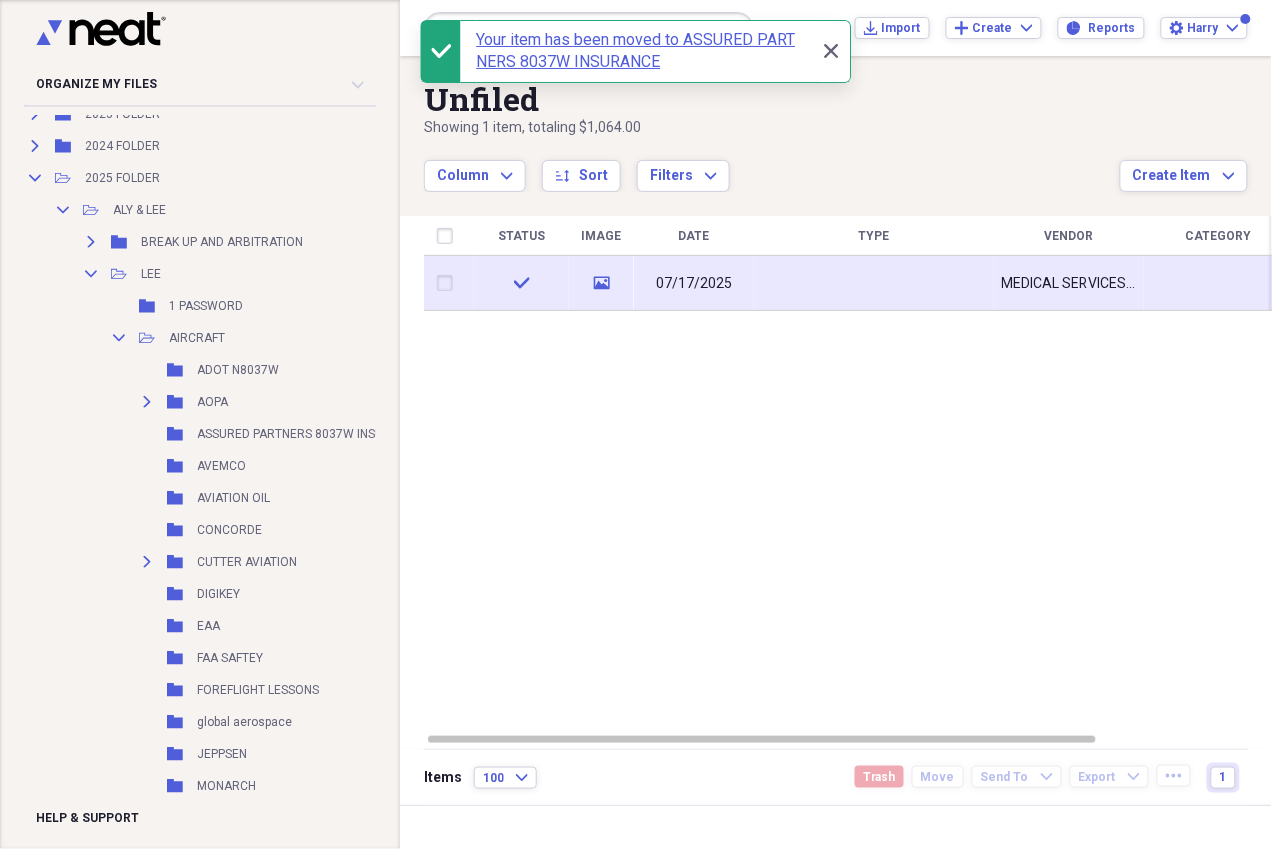 click on "07/17/2025" at bounding box center (694, 284) 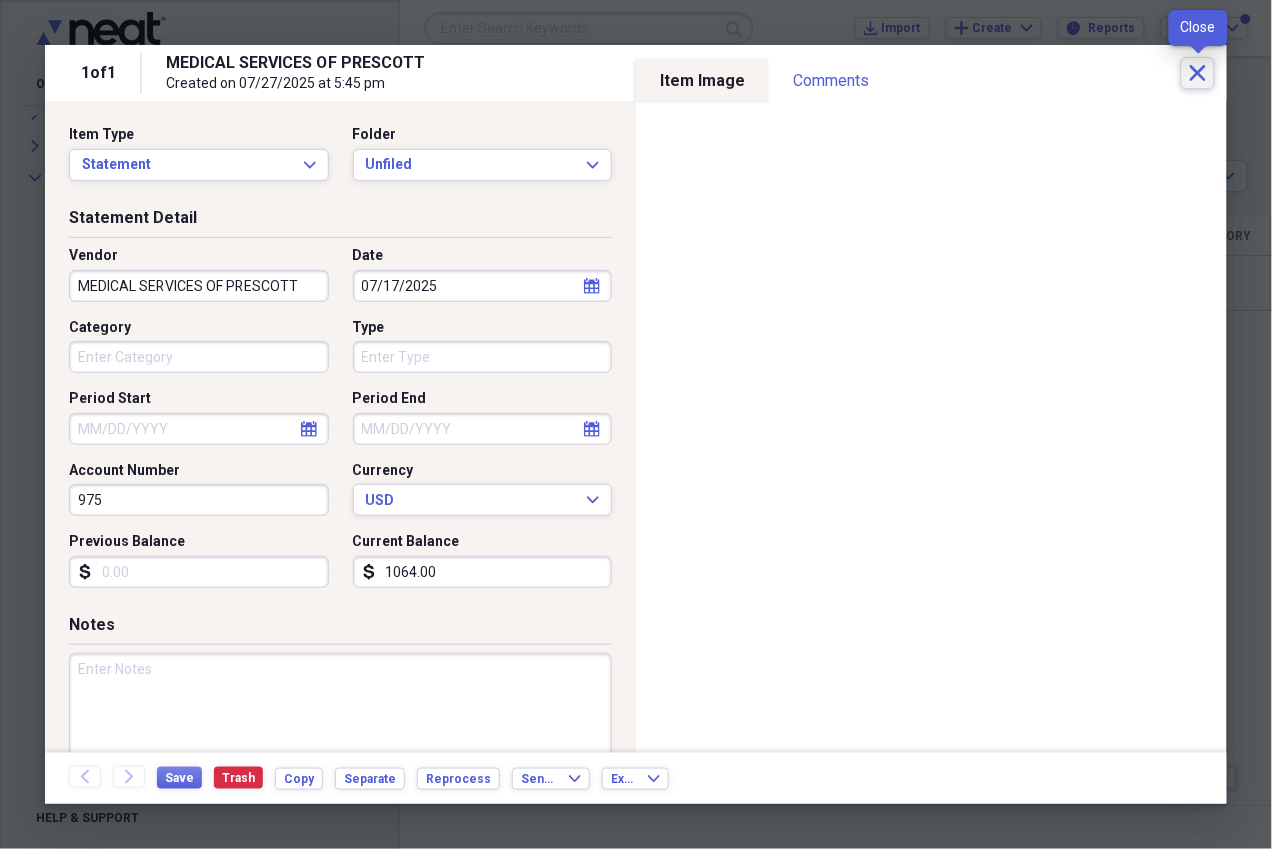 click on "Close" 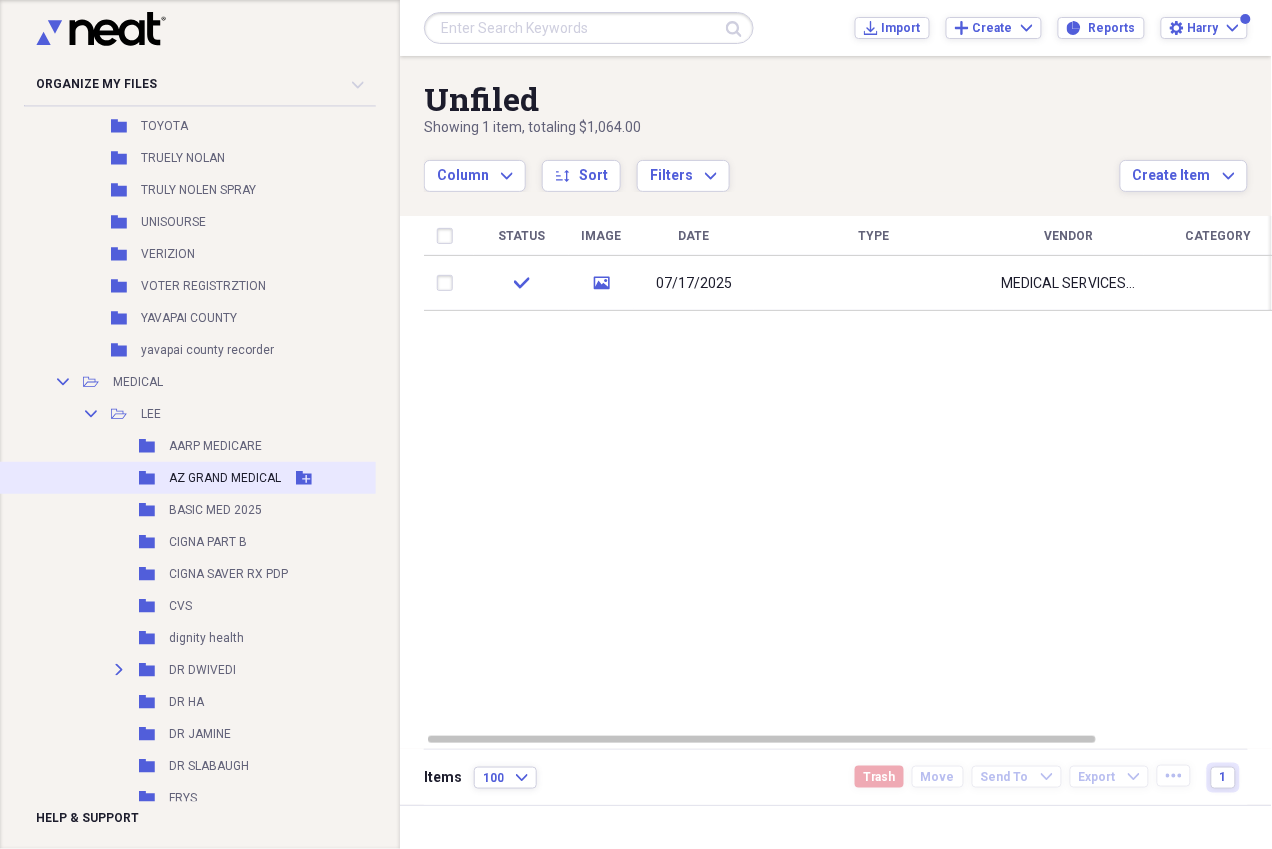 scroll, scrollTop: 4030, scrollLeft: 9, axis: both 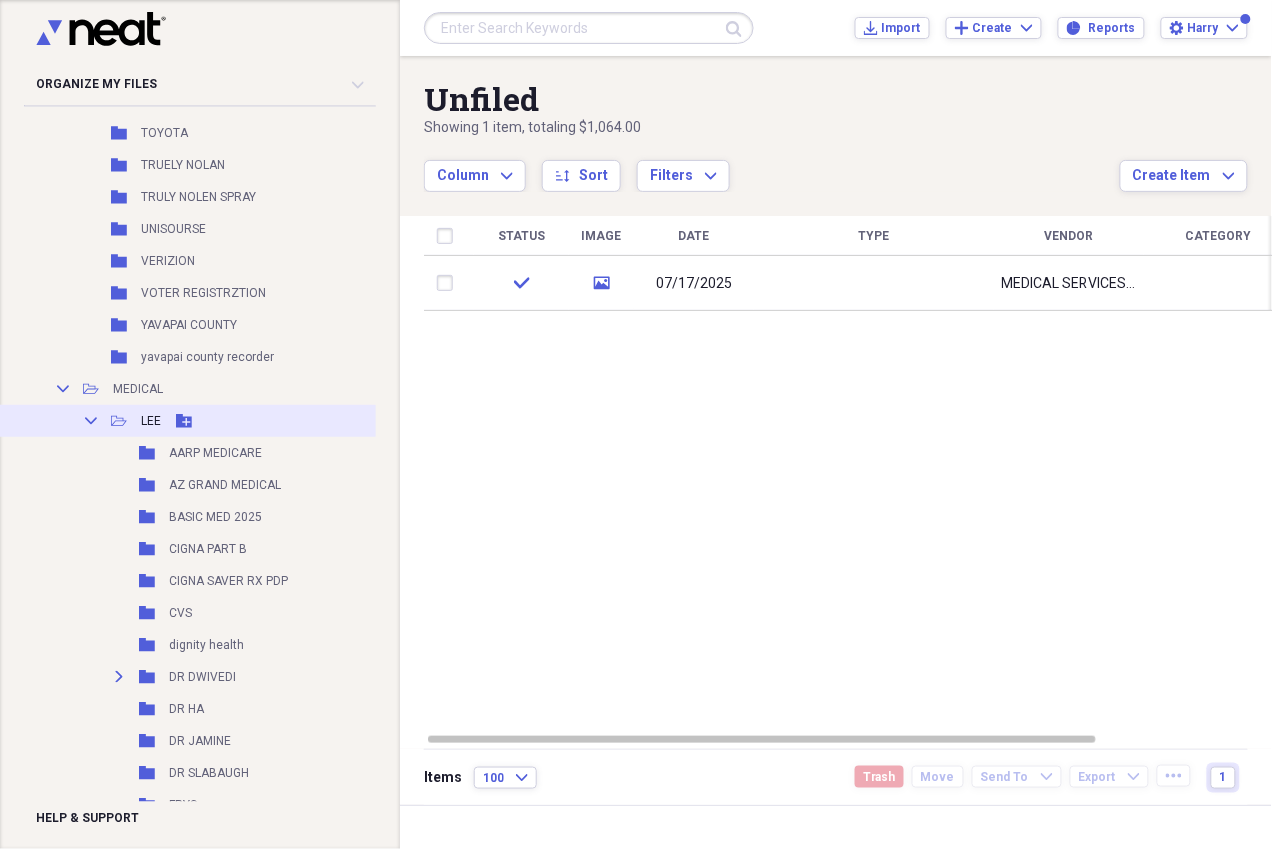 click on "Add Folder" 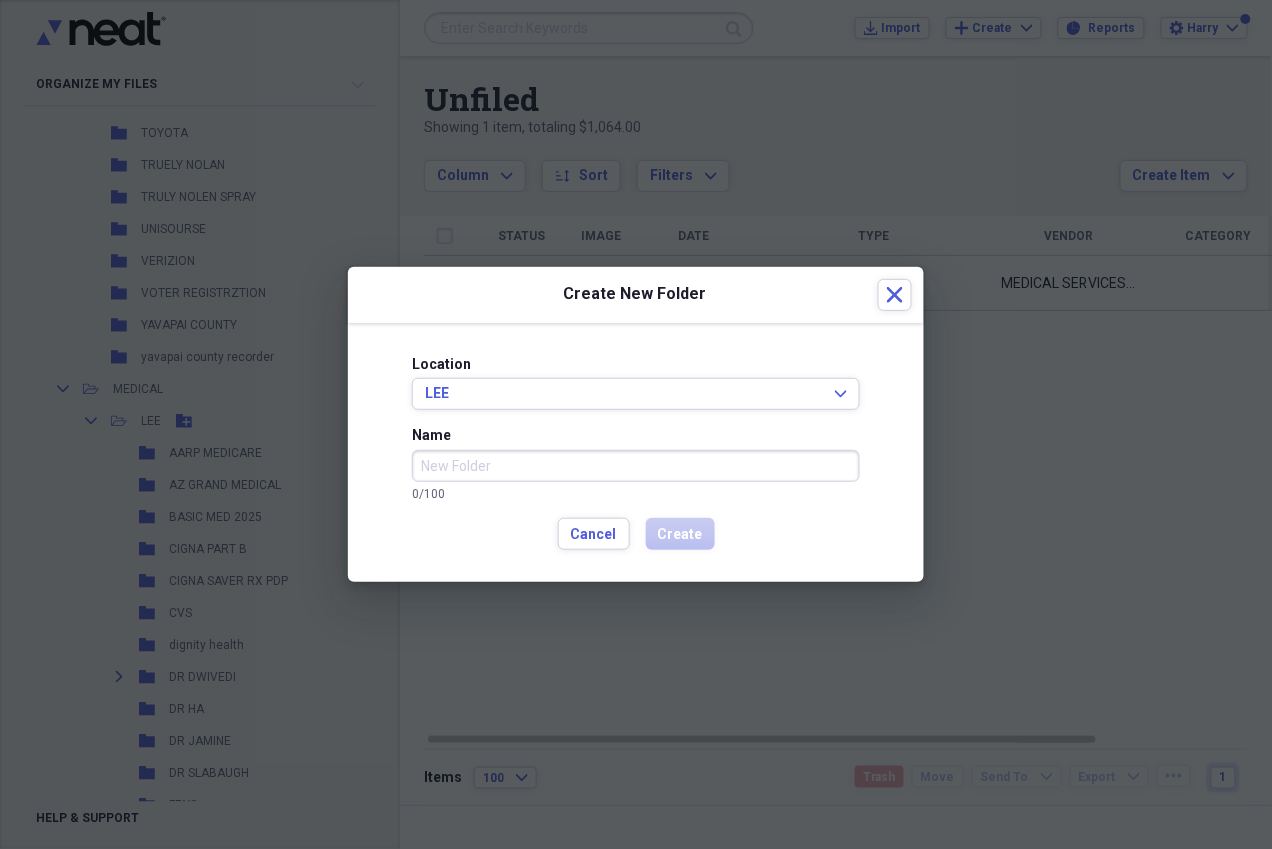 click on "Name" at bounding box center [636, 466] 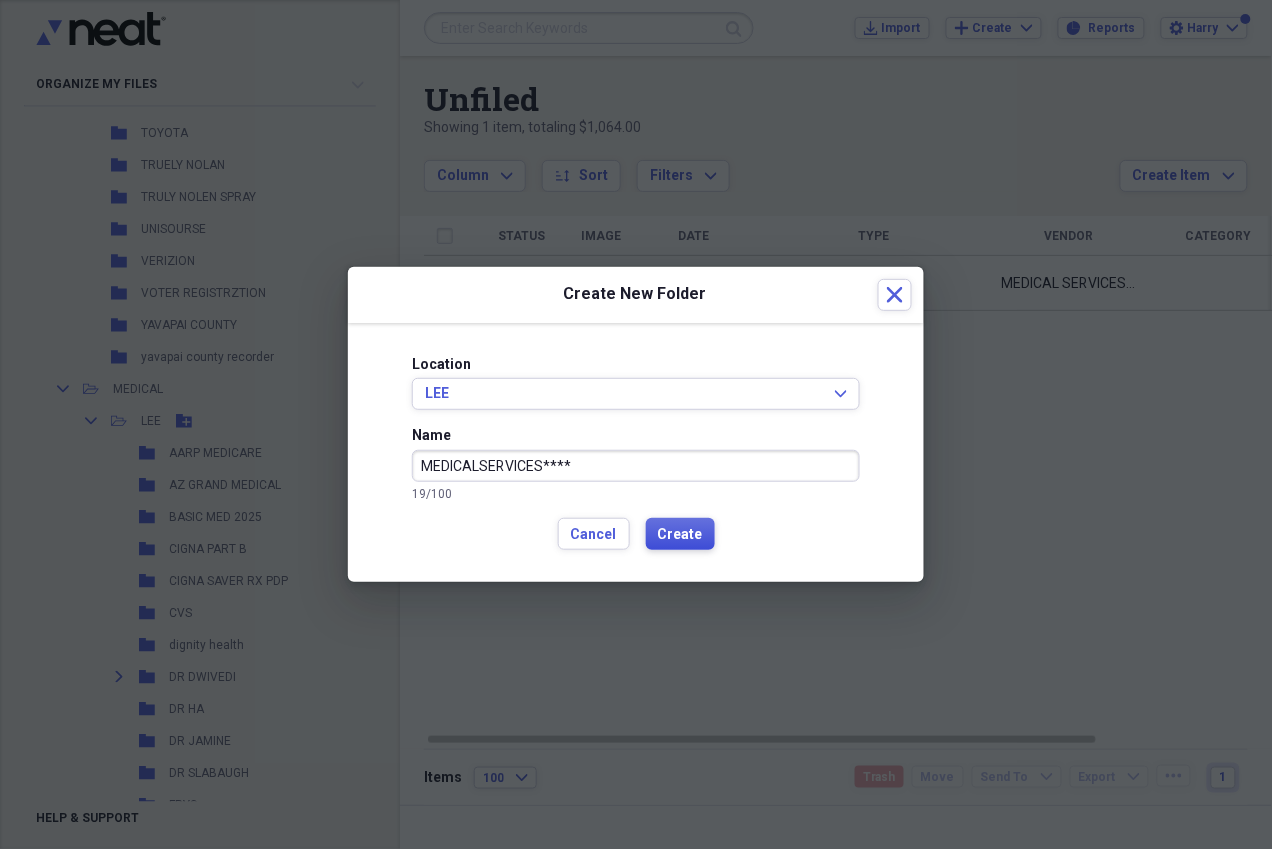 type on "MEDICALSERVICES****" 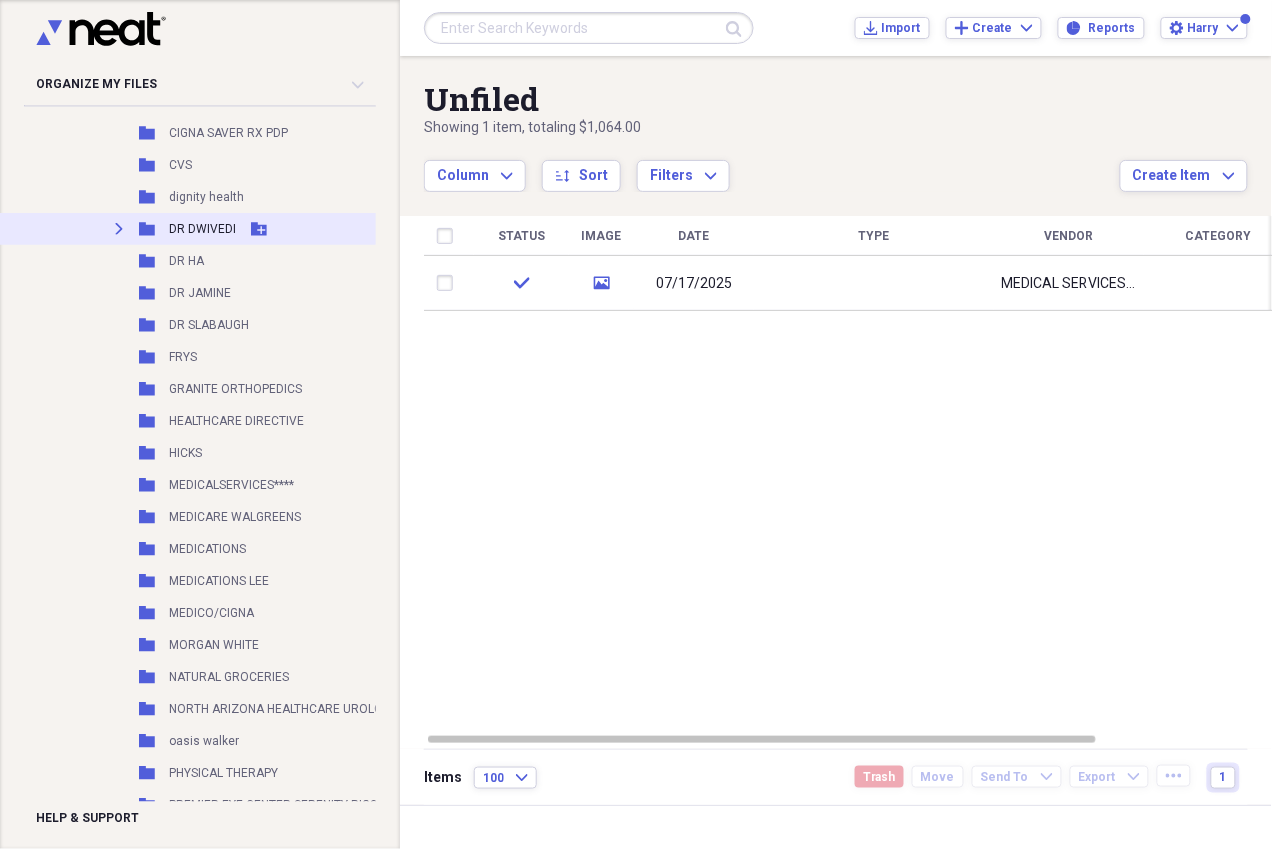 scroll, scrollTop: 4499, scrollLeft: 9, axis: both 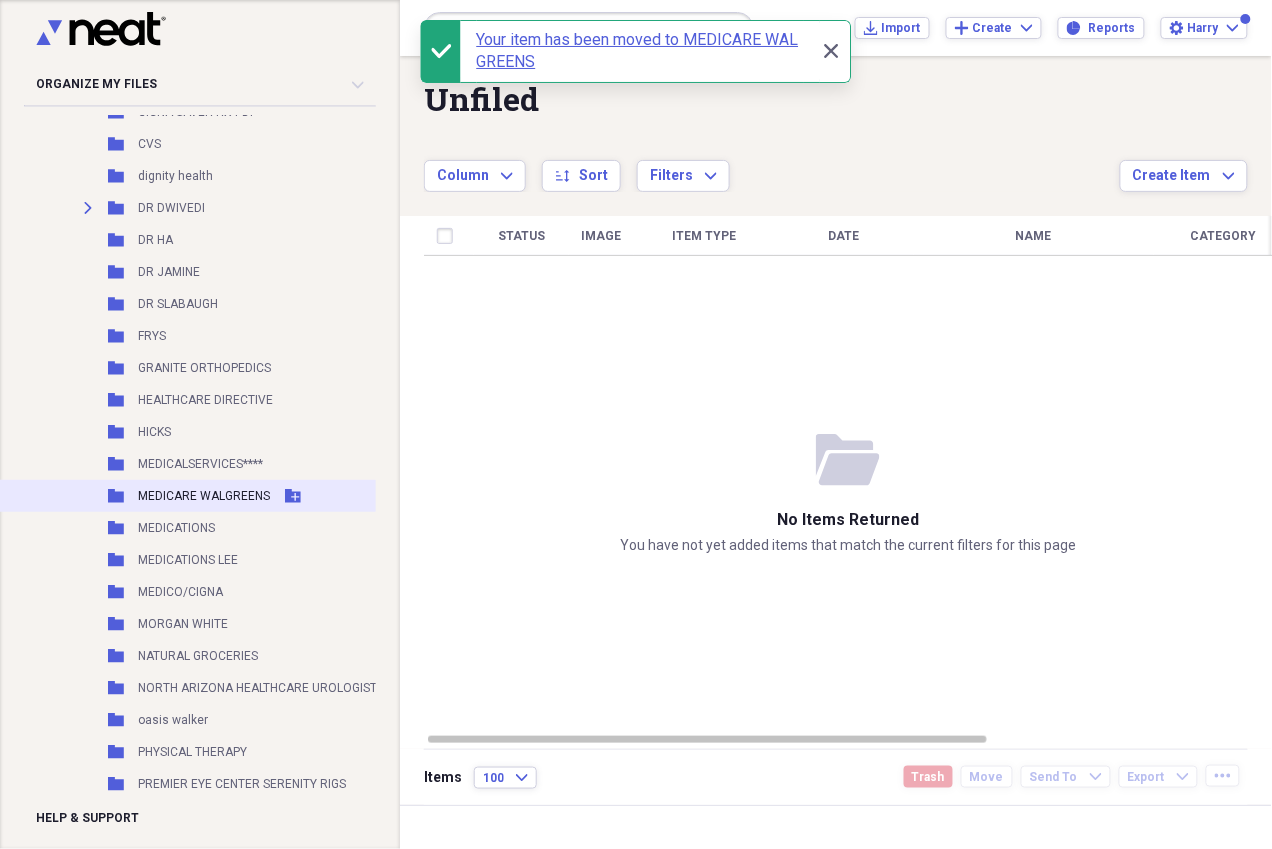 click on "Folder MEDICARE WALGREENS Add Folder" at bounding box center (206, 496) 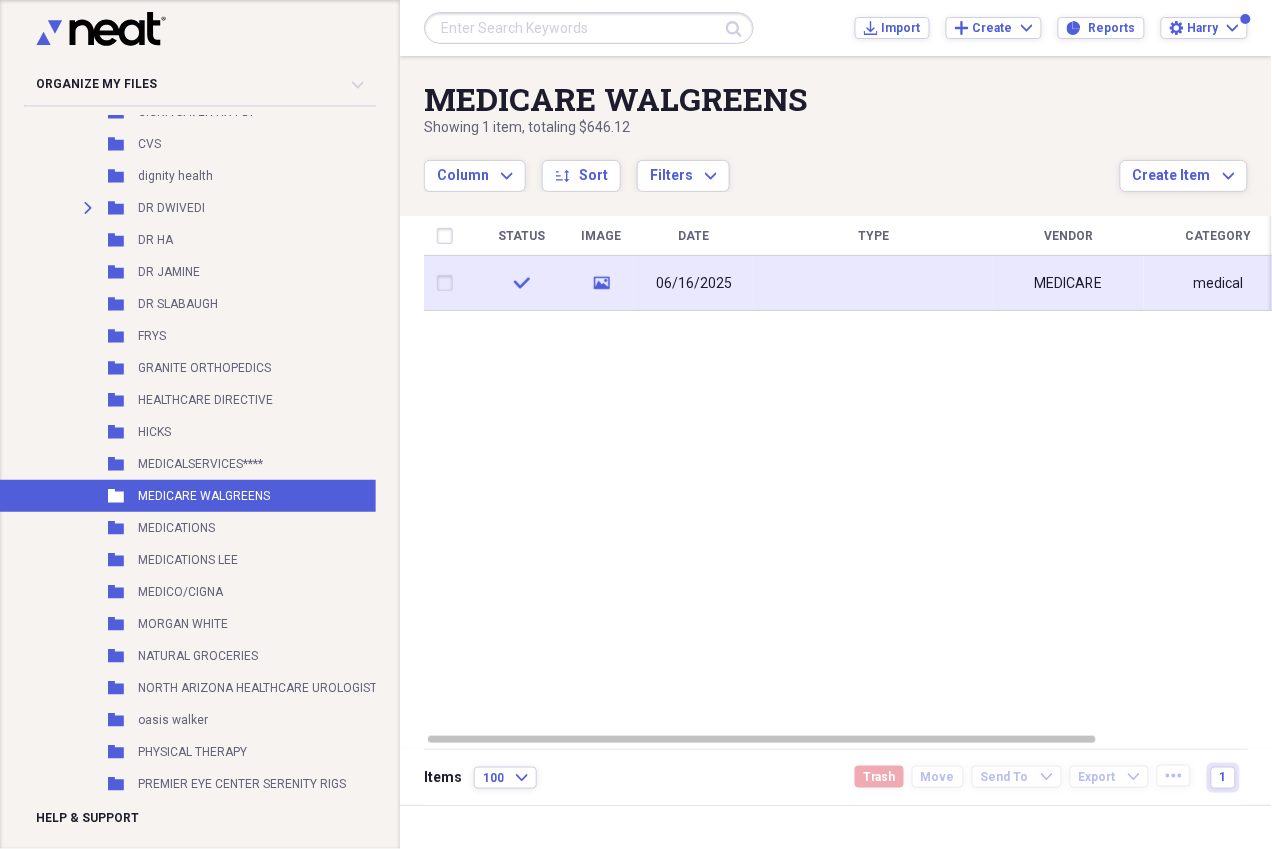 click on "06/16/2025" at bounding box center [694, 284] 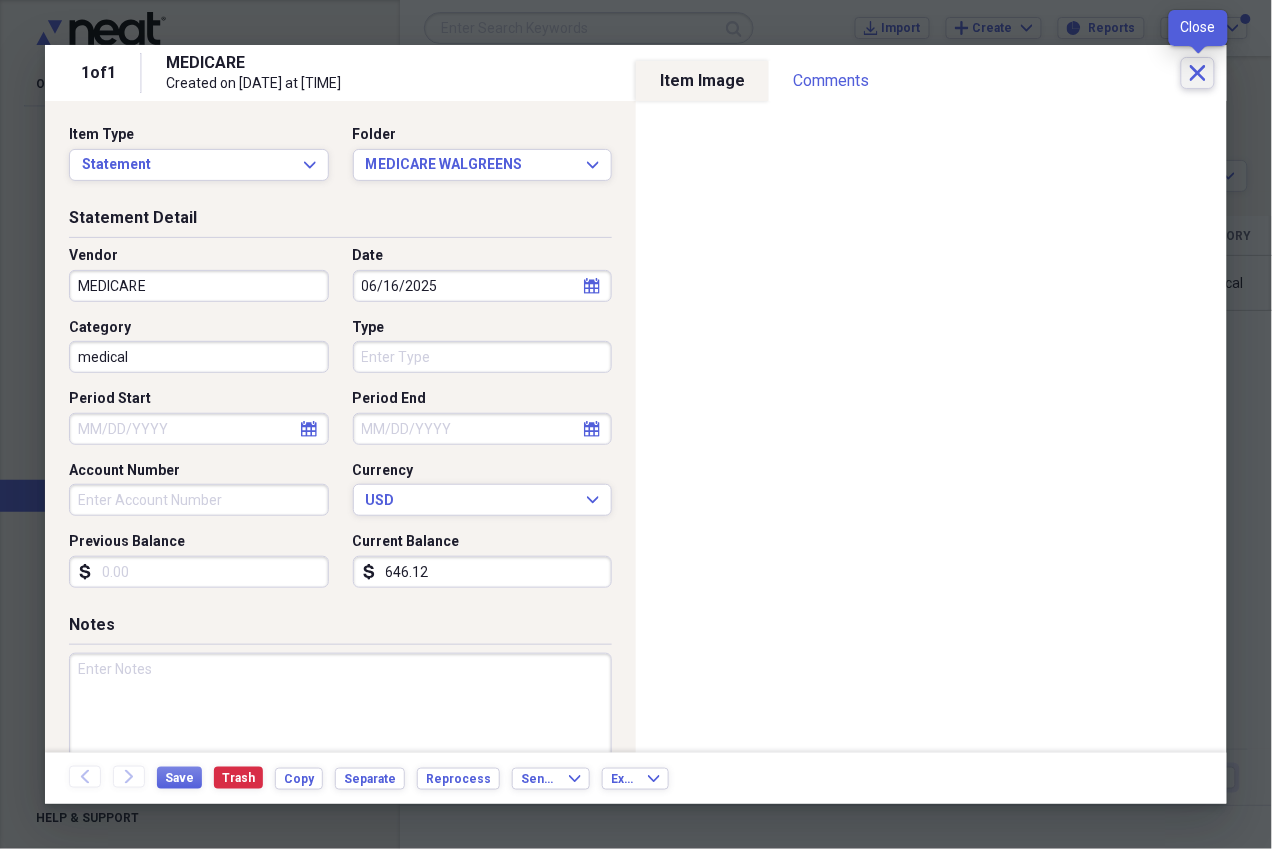 click on "Close" 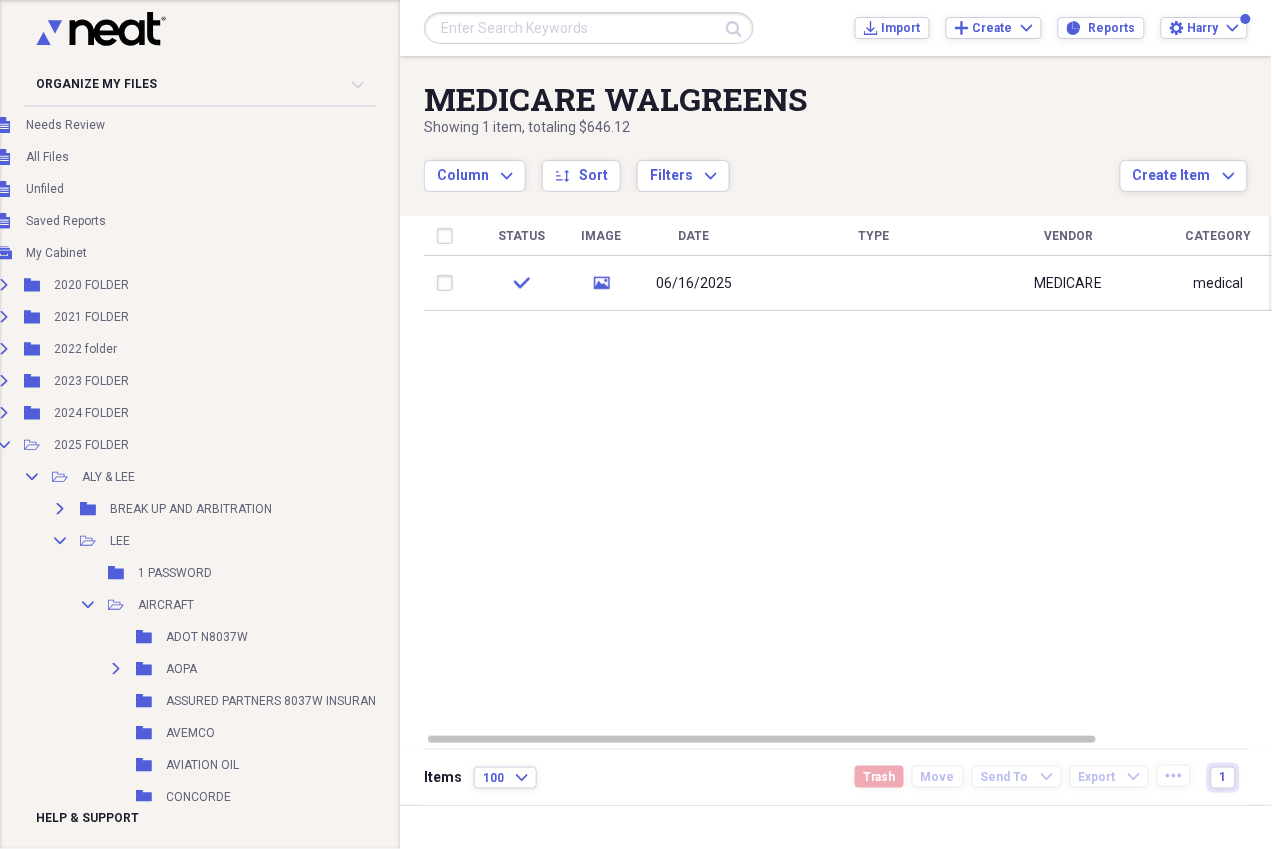 scroll, scrollTop: 0, scrollLeft: 40, axis: horizontal 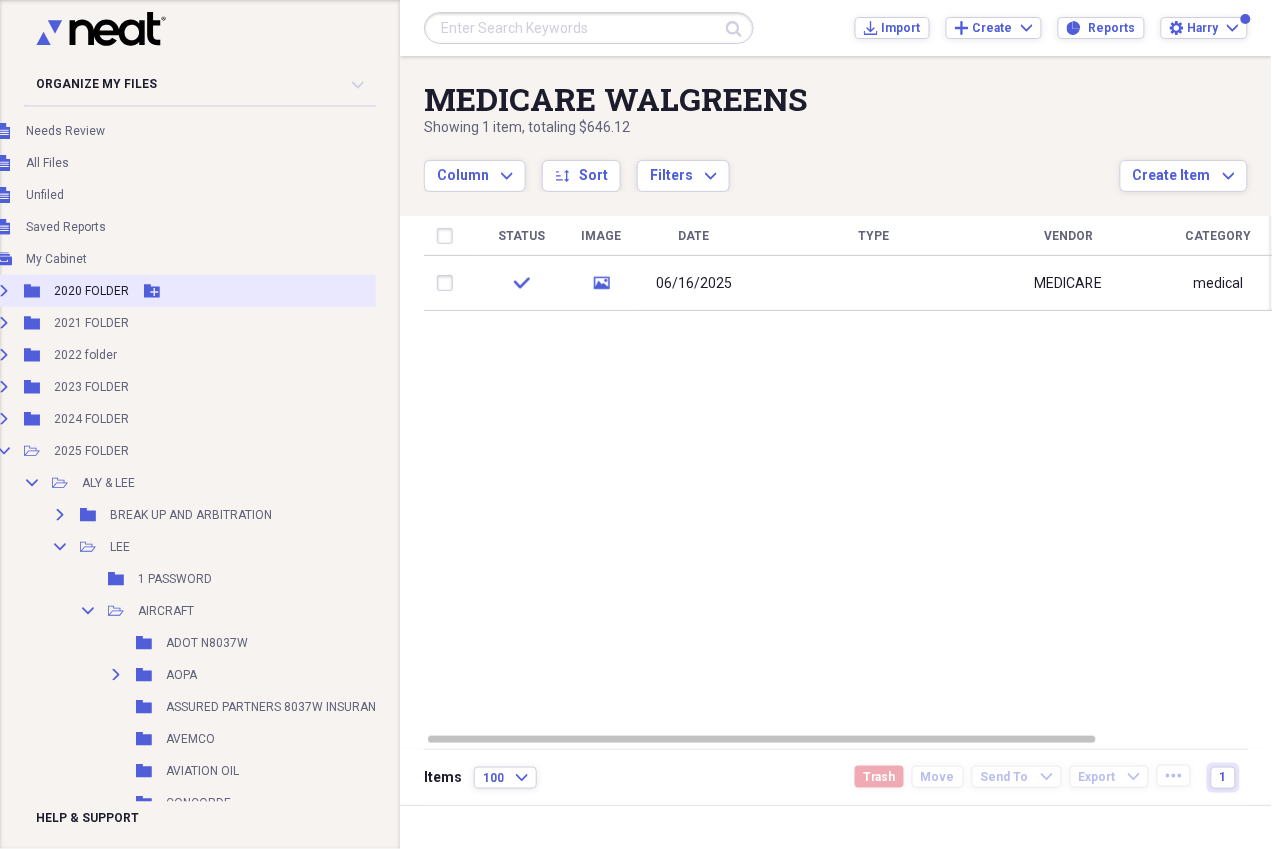 click on "2020 FOLDER" at bounding box center [91, 291] 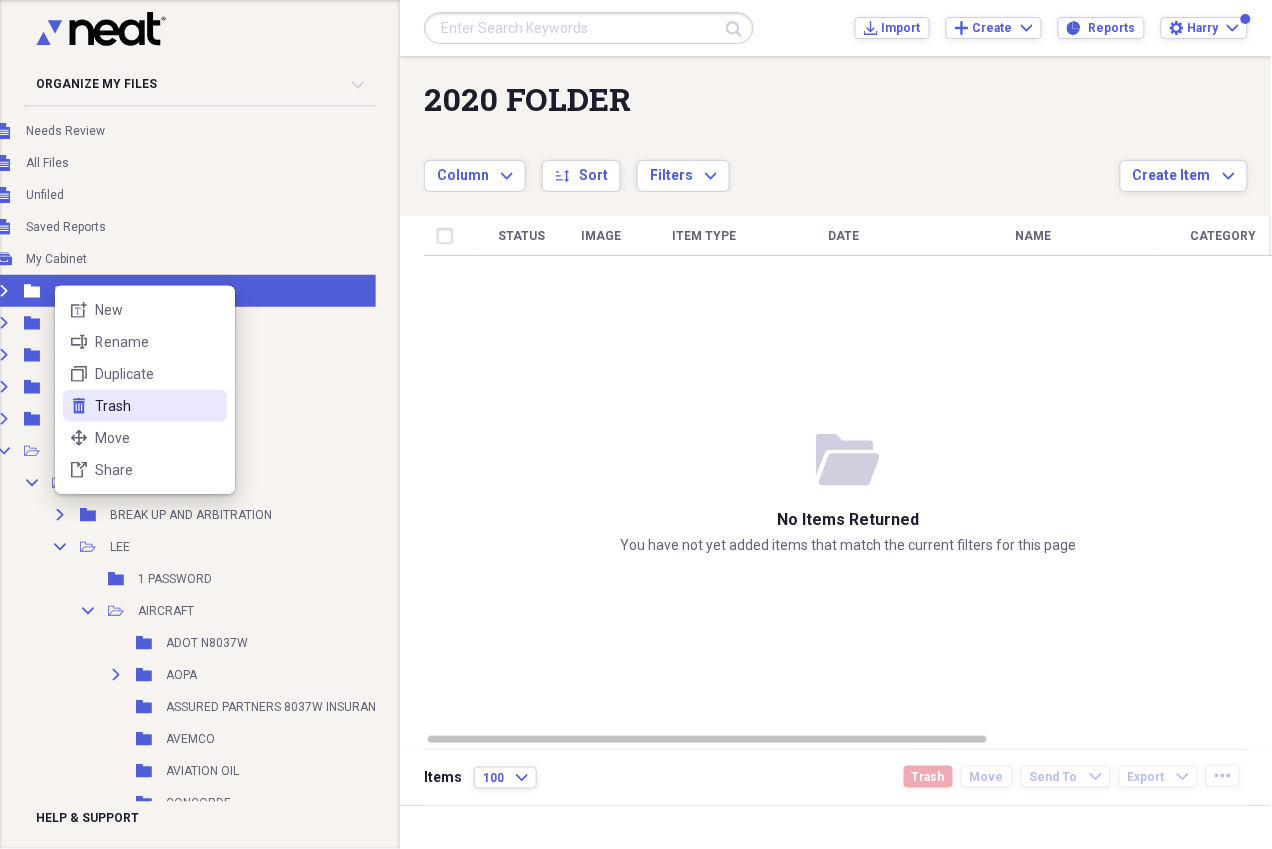 click on "Trash" at bounding box center (157, 406) 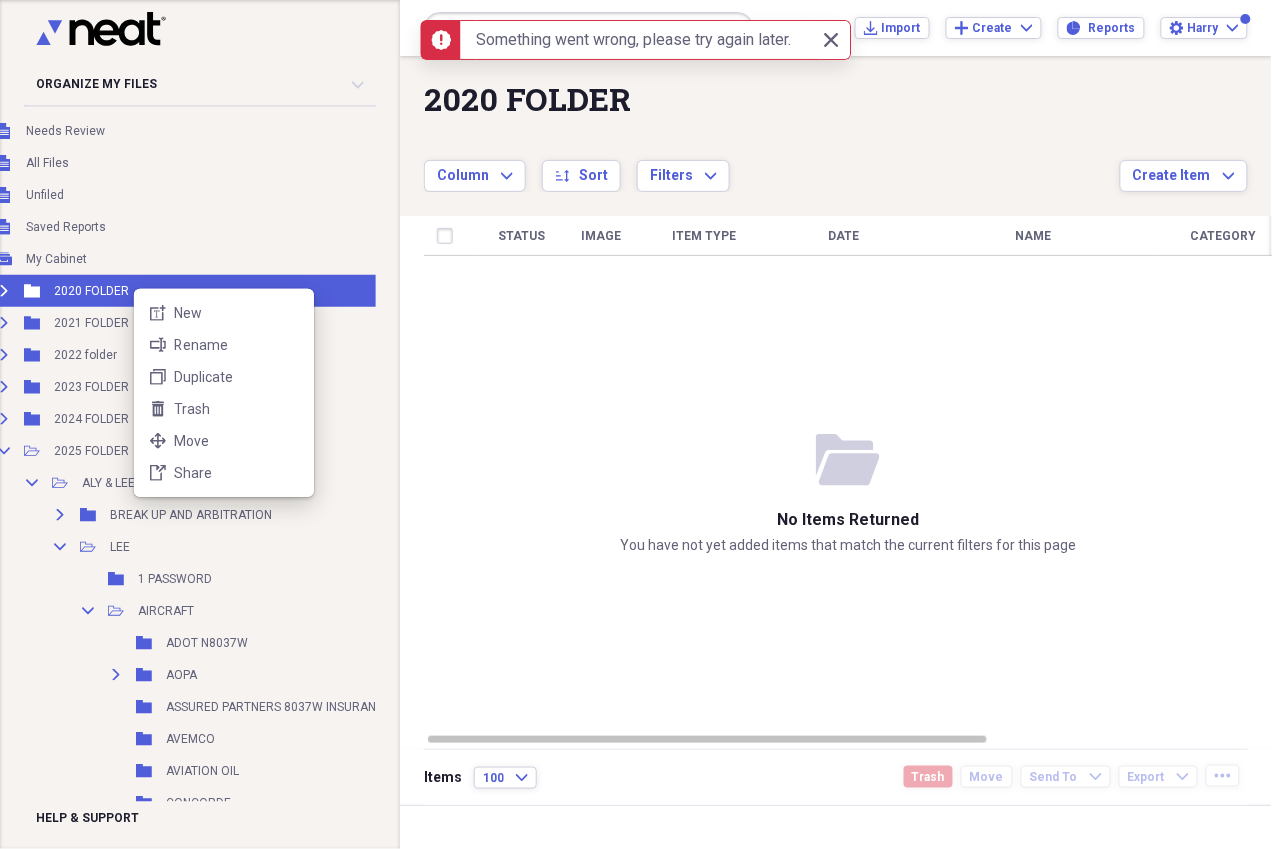 drag, startPoint x: 134, startPoint y: 289, endPoint x: 120, endPoint y: 297, distance: 16.124516 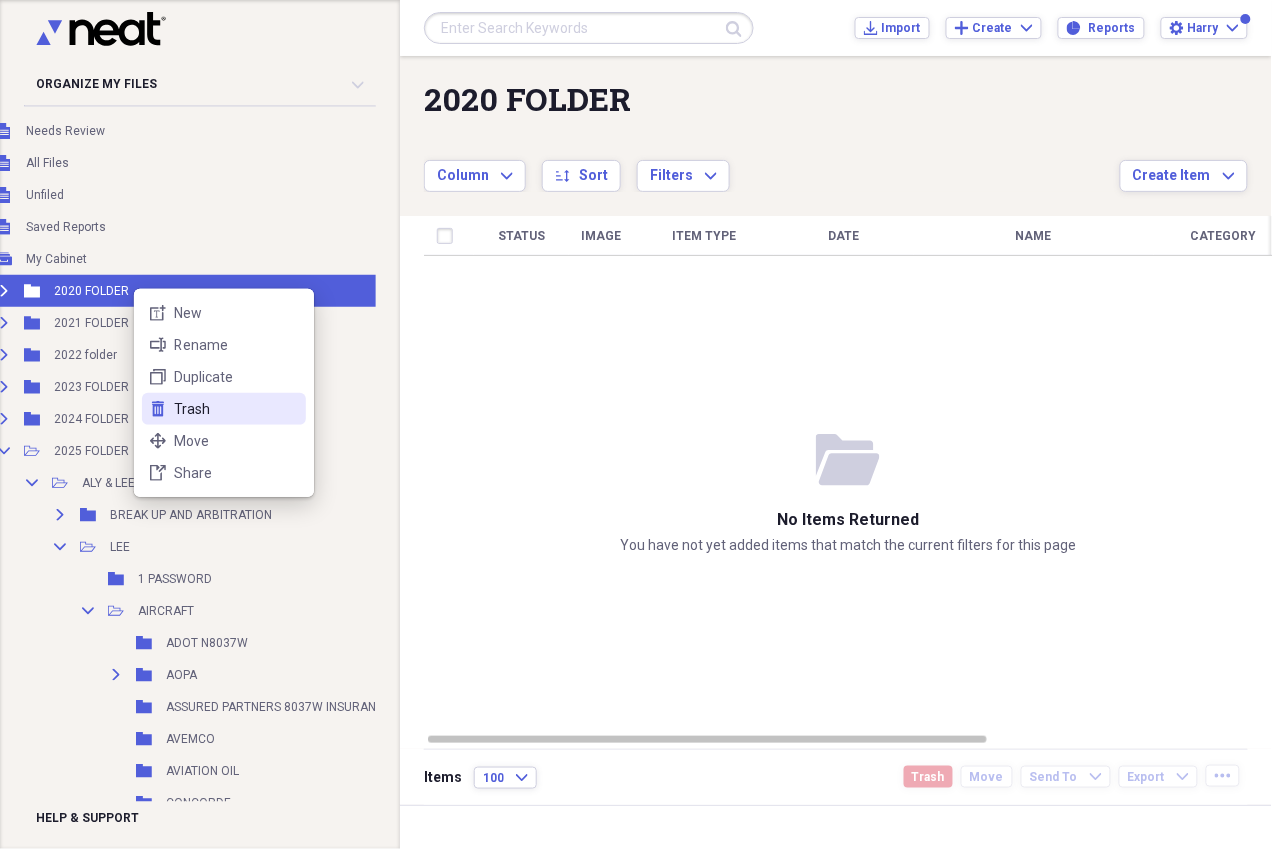 click on "Trash" at bounding box center [236, 409] 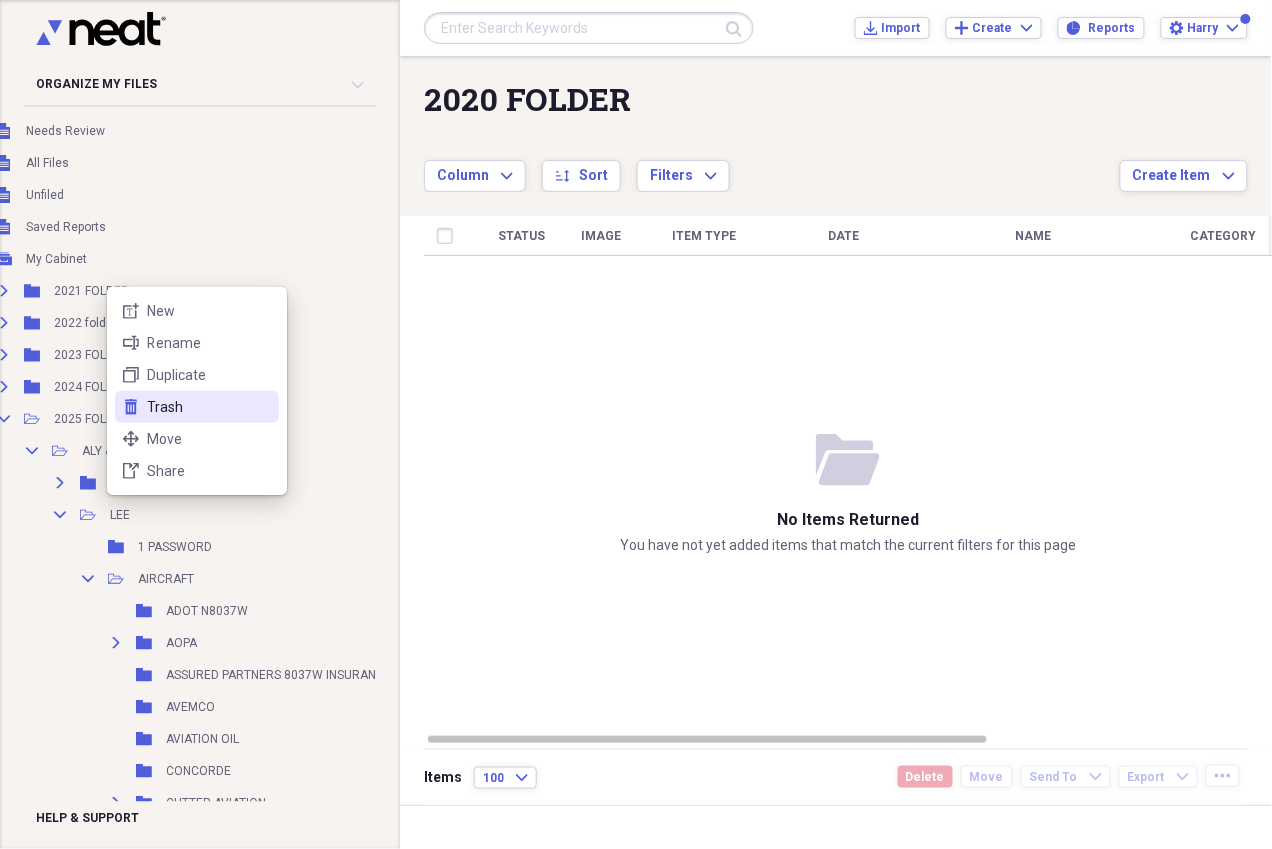 click on "trash Trash" at bounding box center [197, 407] 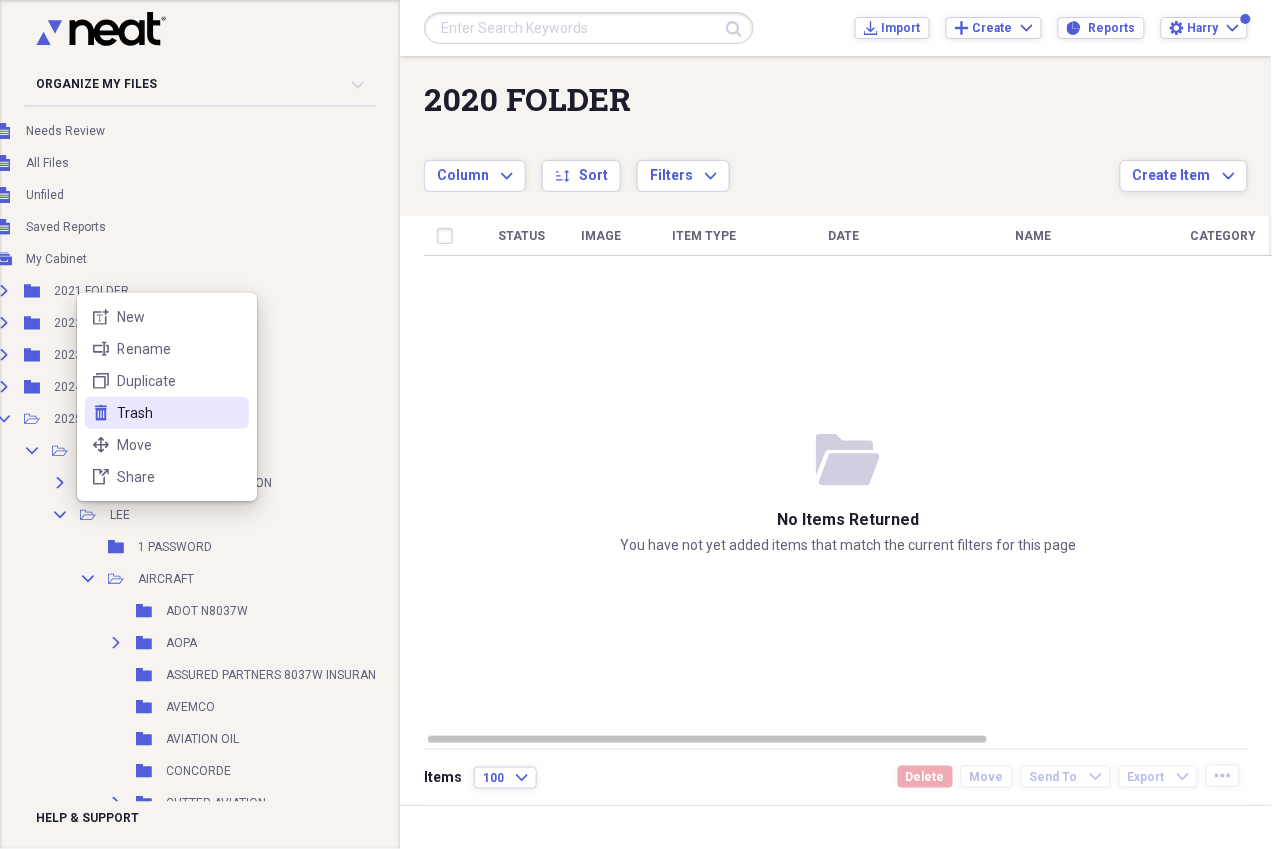 click on "trash Trash" at bounding box center [167, 413] 